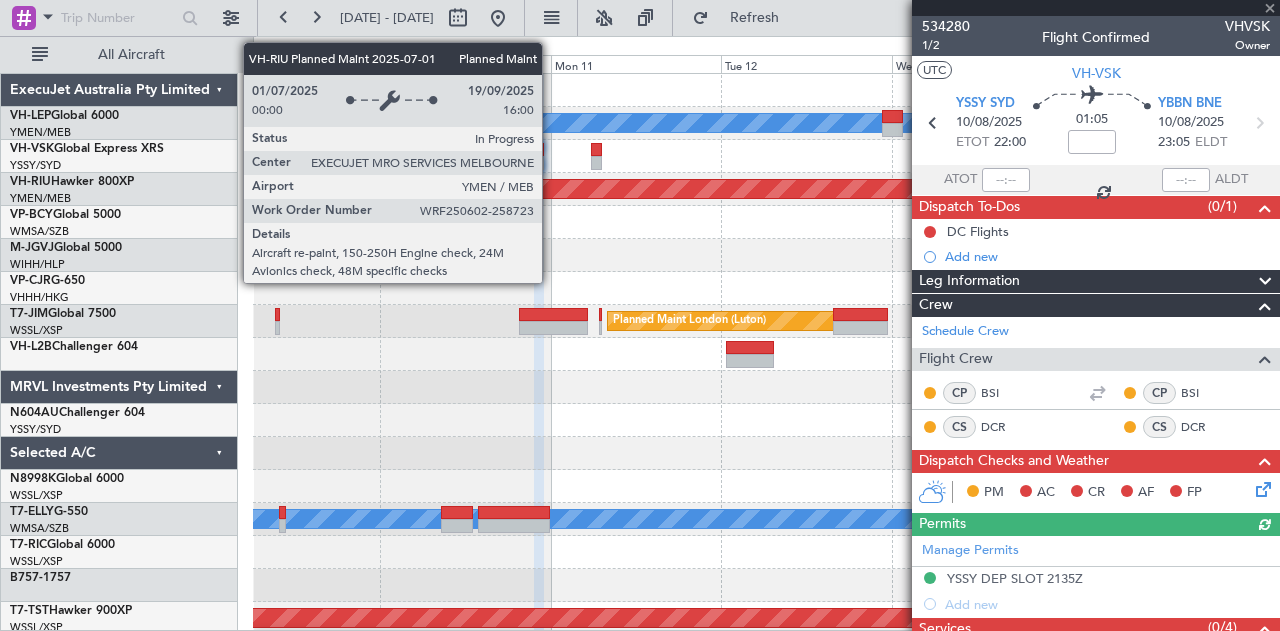 scroll, scrollTop: 0, scrollLeft: 0, axis: both 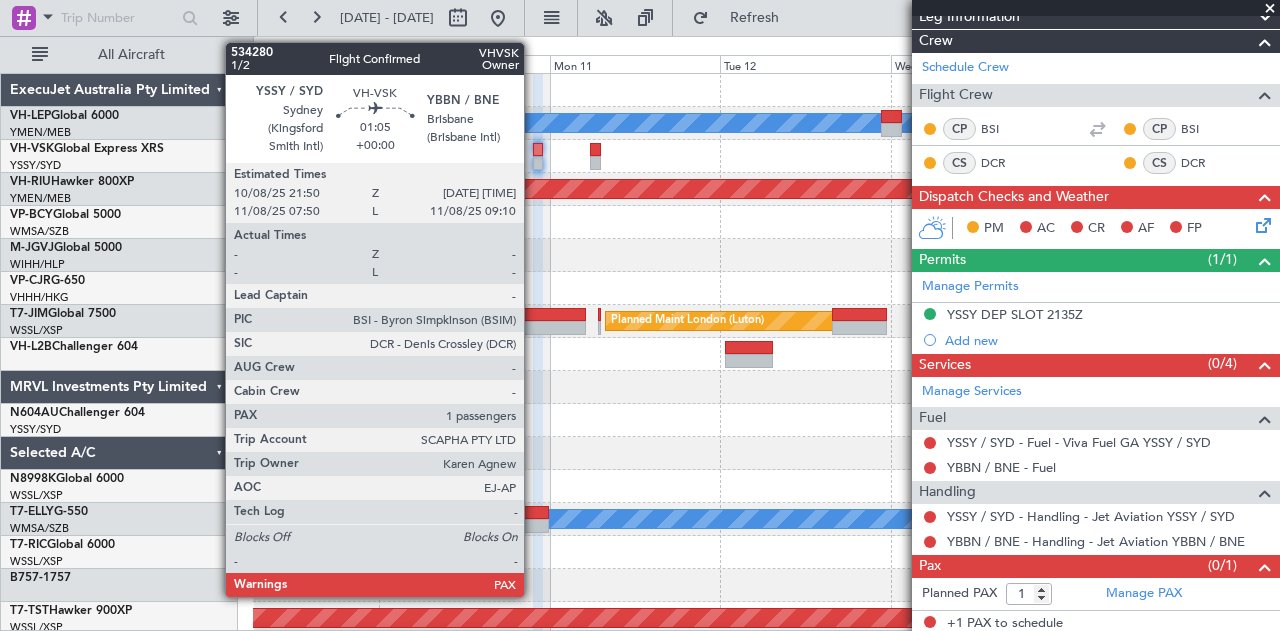 click 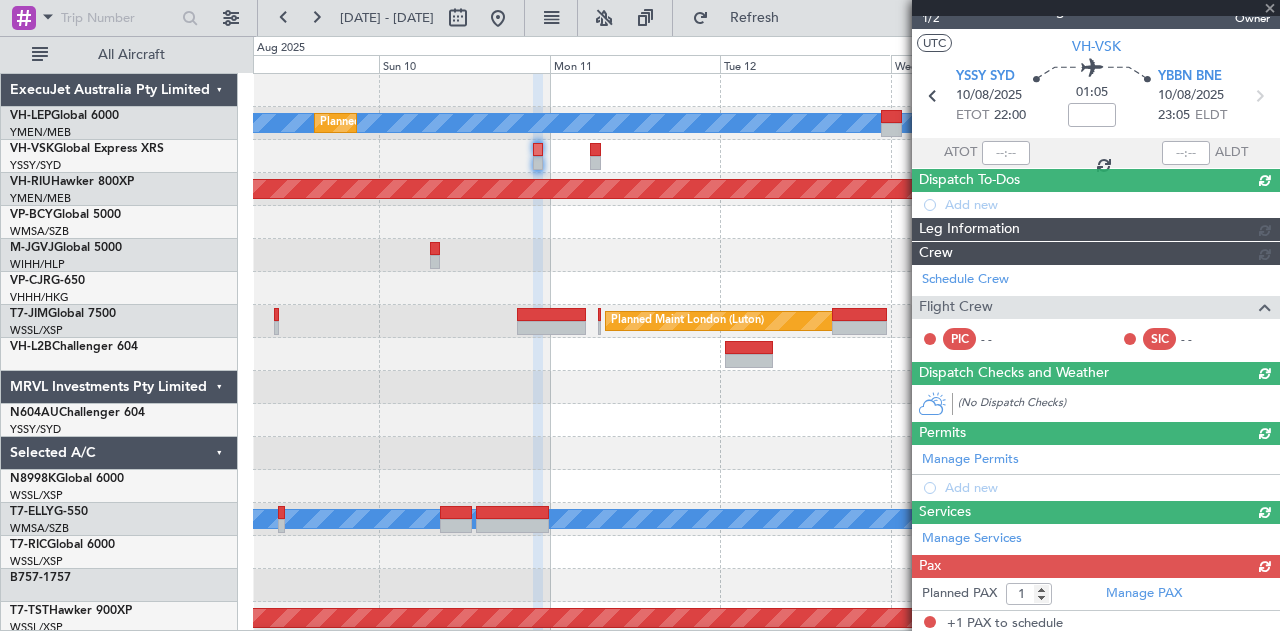 scroll, scrollTop: 228, scrollLeft: 0, axis: vertical 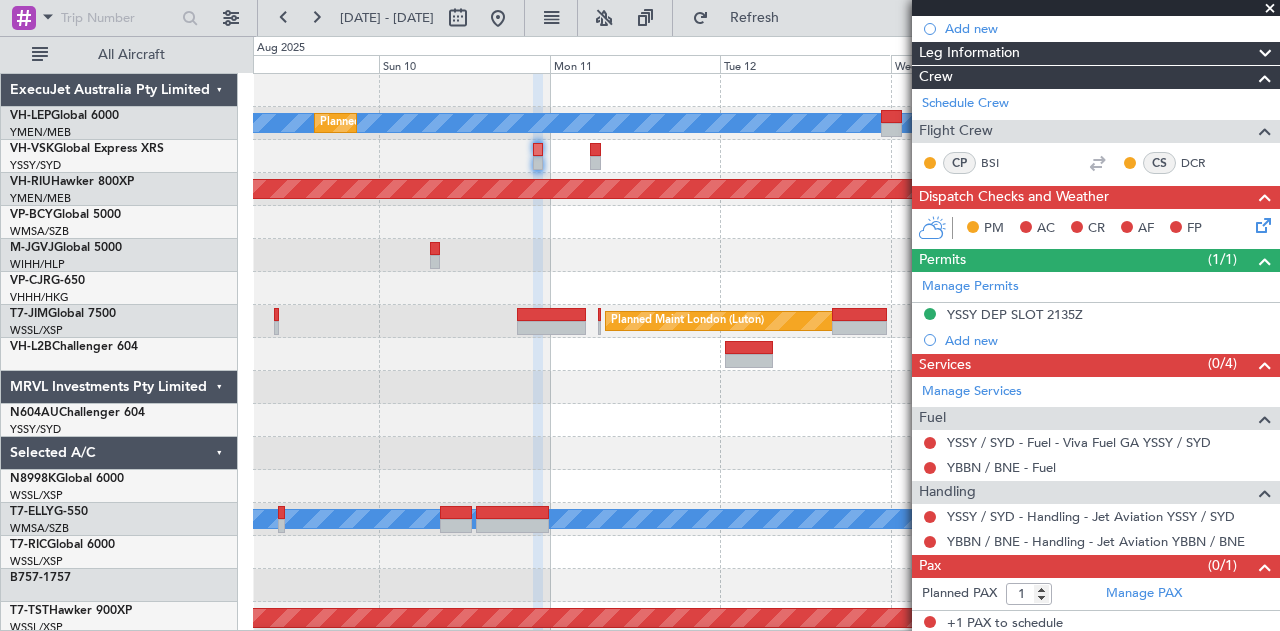 click on "Add new" at bounding box center (1107, 340) 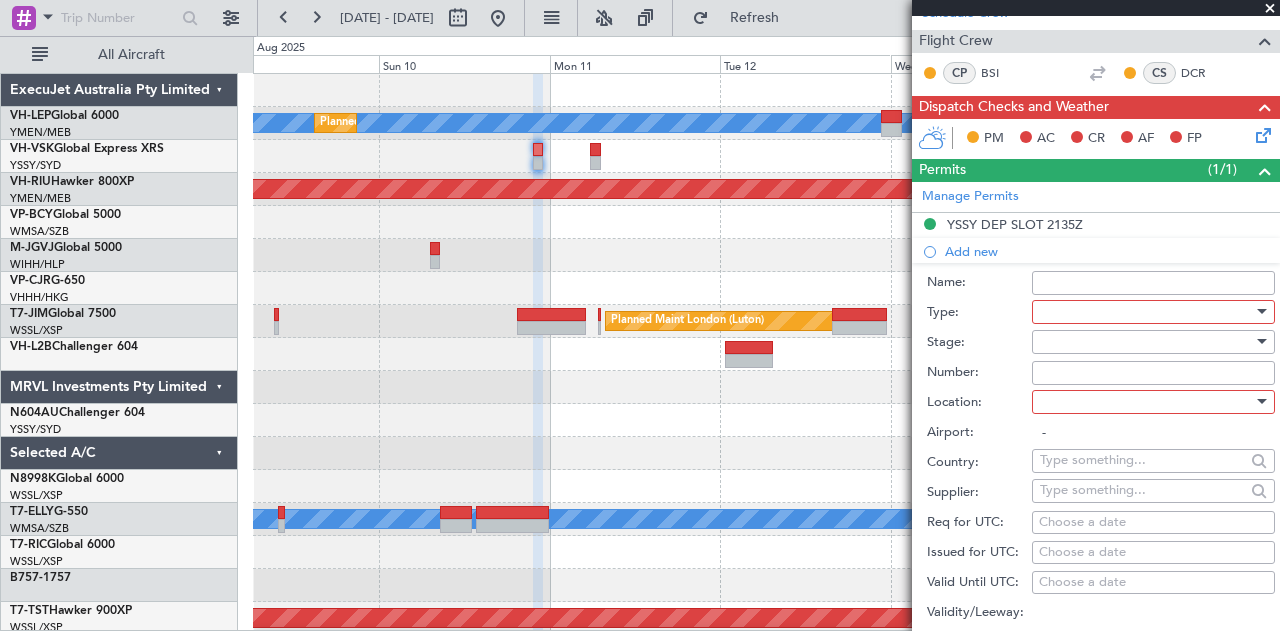 scroll, scrollTop: 189, scrollLeft: 0, axis: vertical 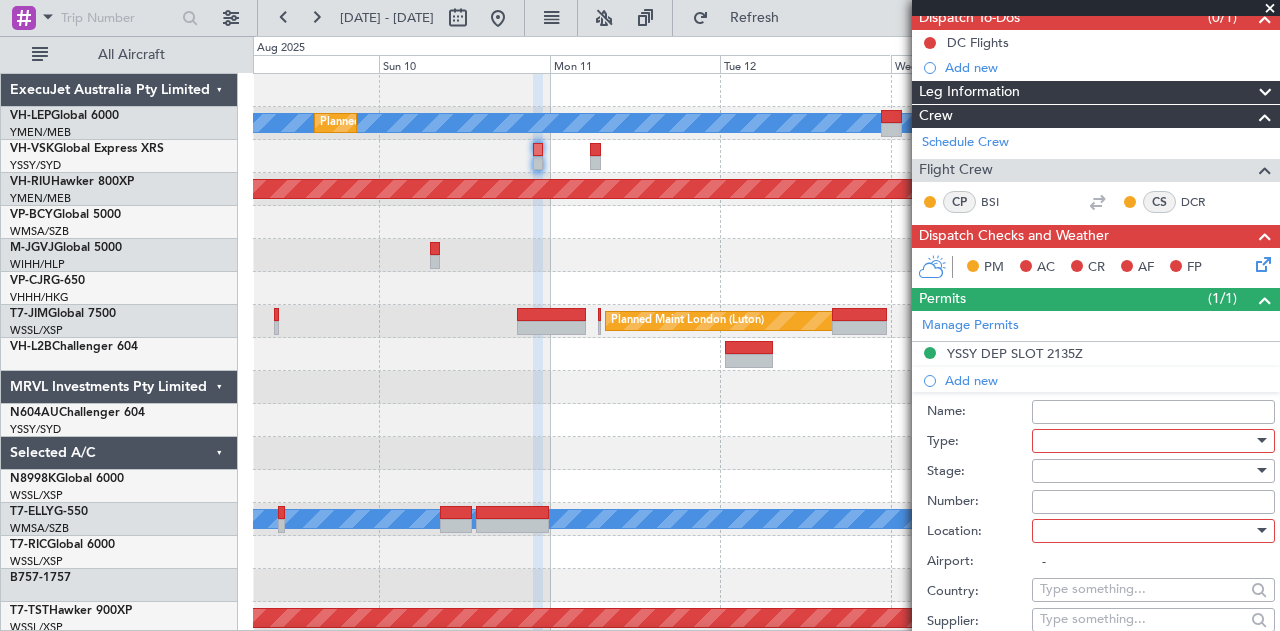 click at bounding box center (1146, 441) 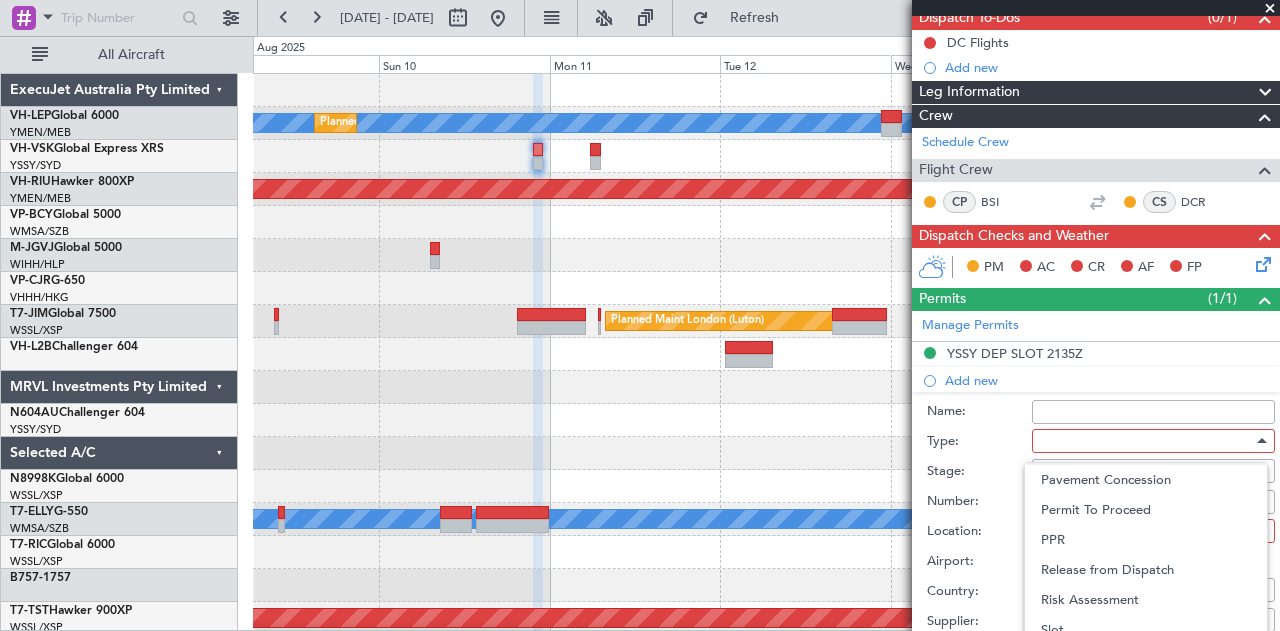 scroll, scrollTop: 601, scrollLeft: 0, axis: vertical 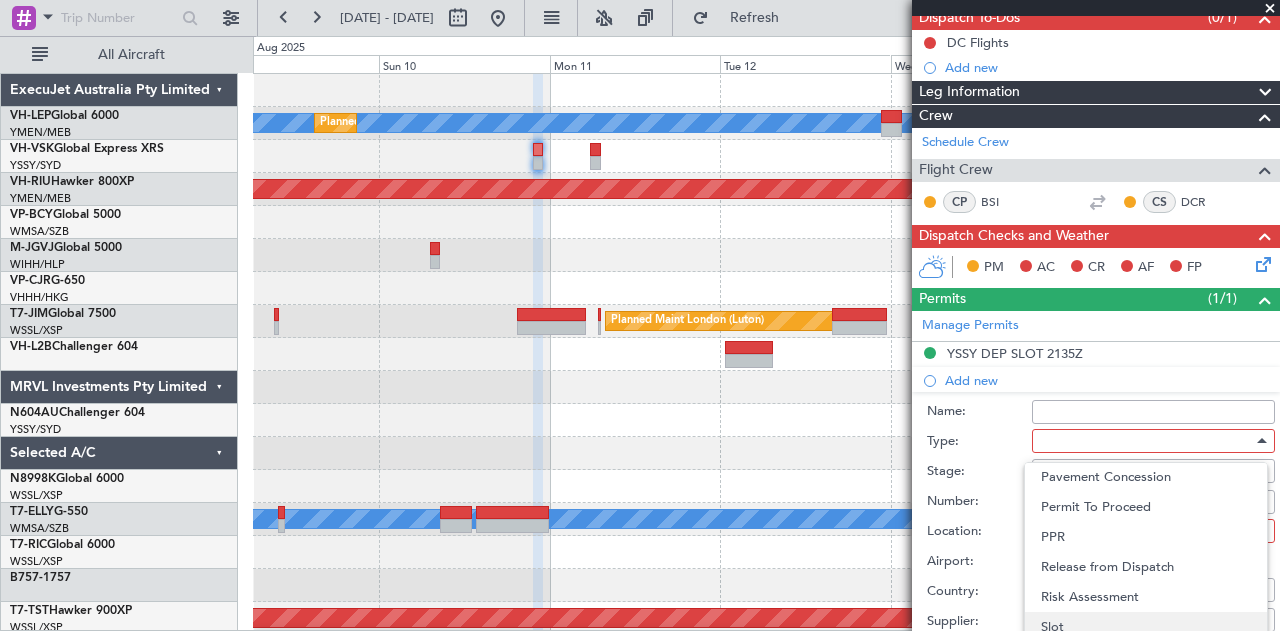 click on "Slot" at bounding box center [1146, 627] 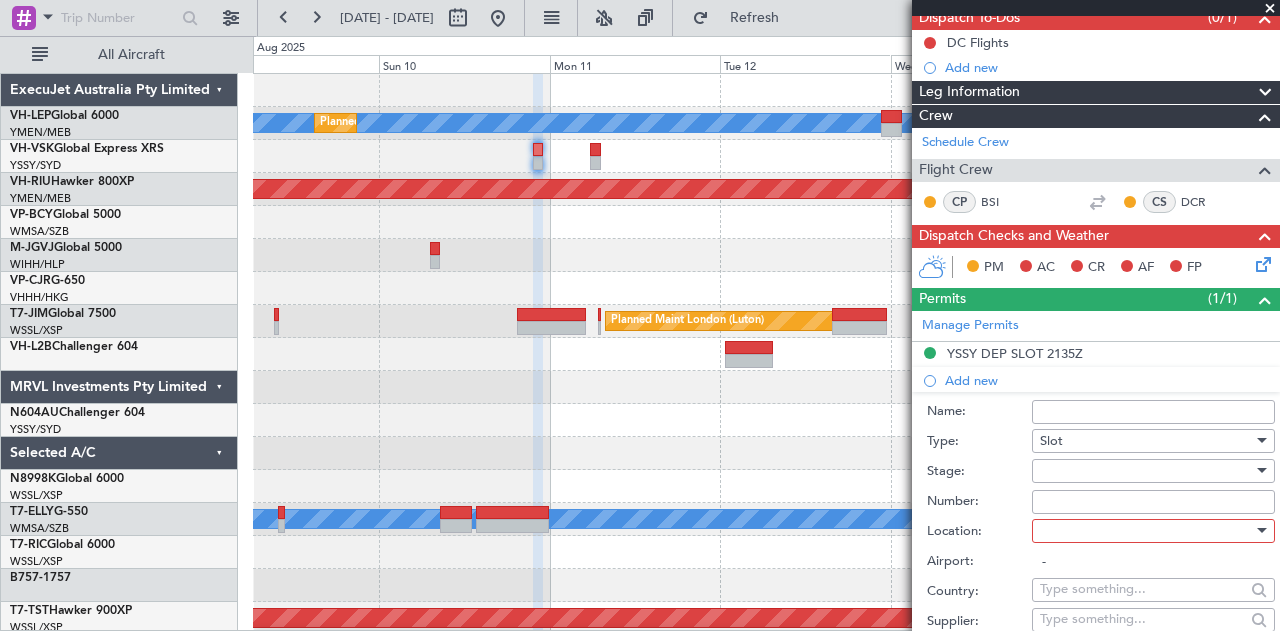 click at bounding box center (1146, 471) 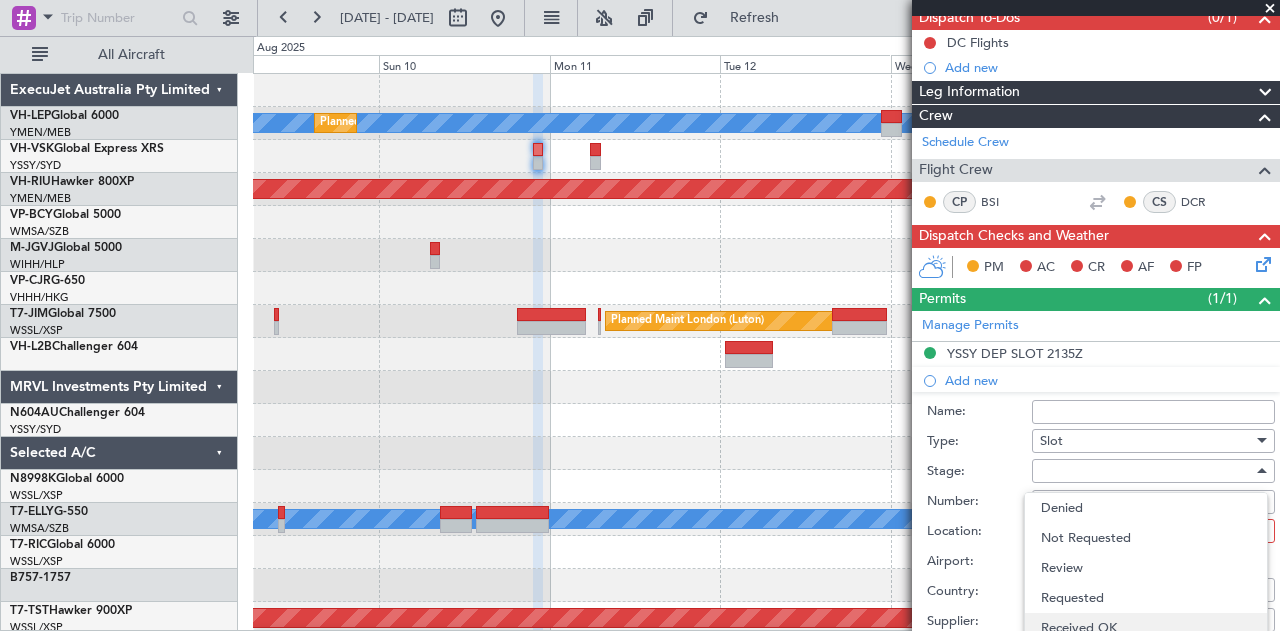 click on "Received OK" at bounding box center (1146, 628) 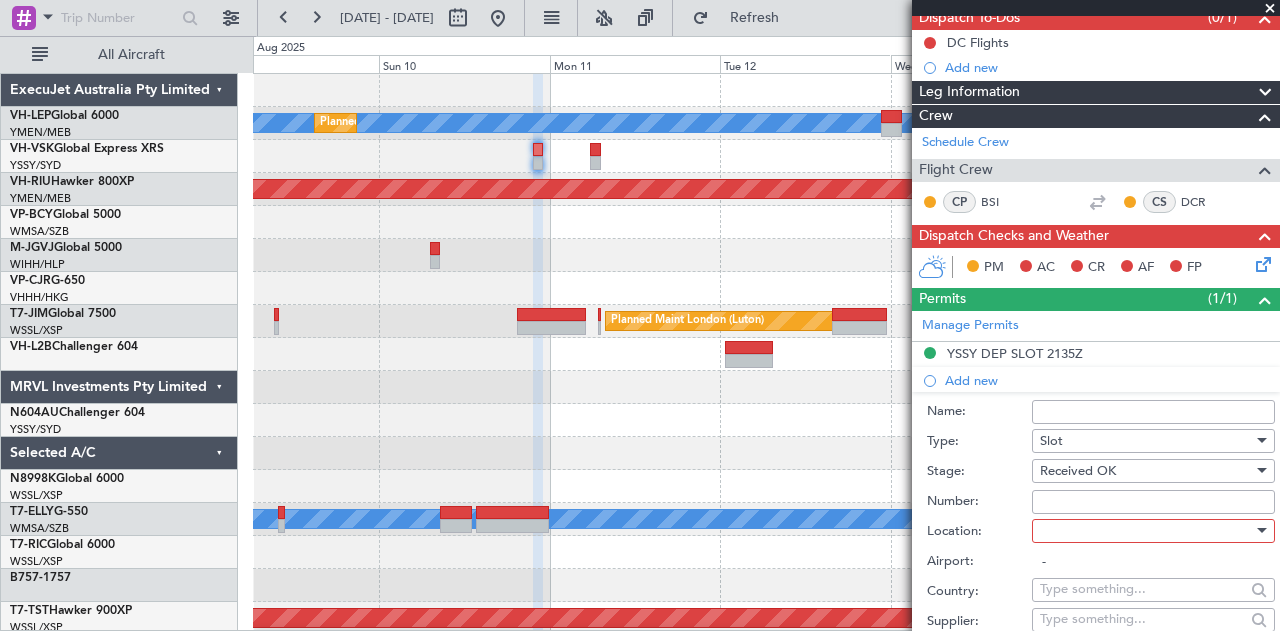 click at bounding box center [1146, 531] 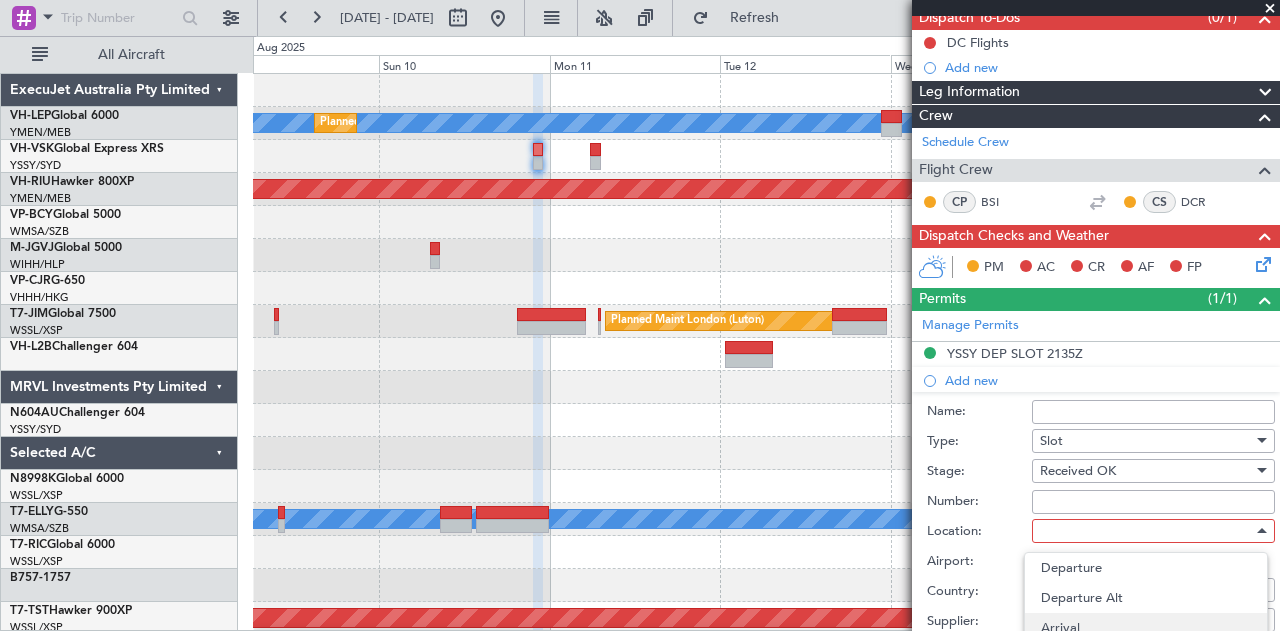 click on "Arrival" at bounding box center (1146, 628) 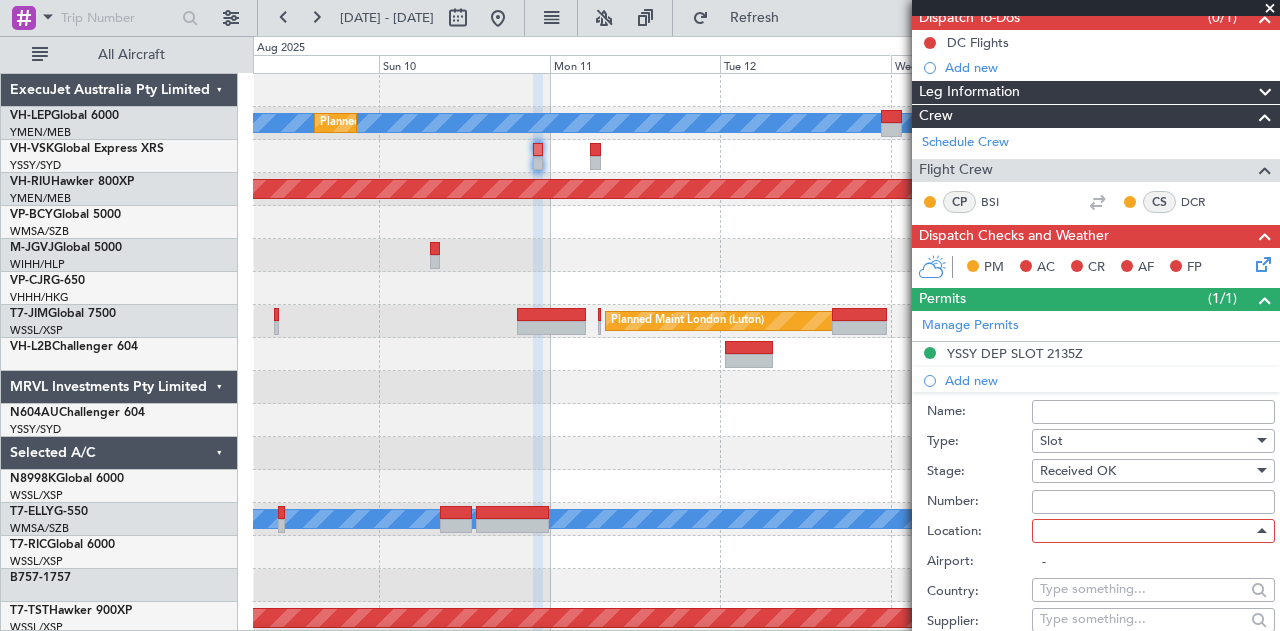 type on "YBBN / BNE" 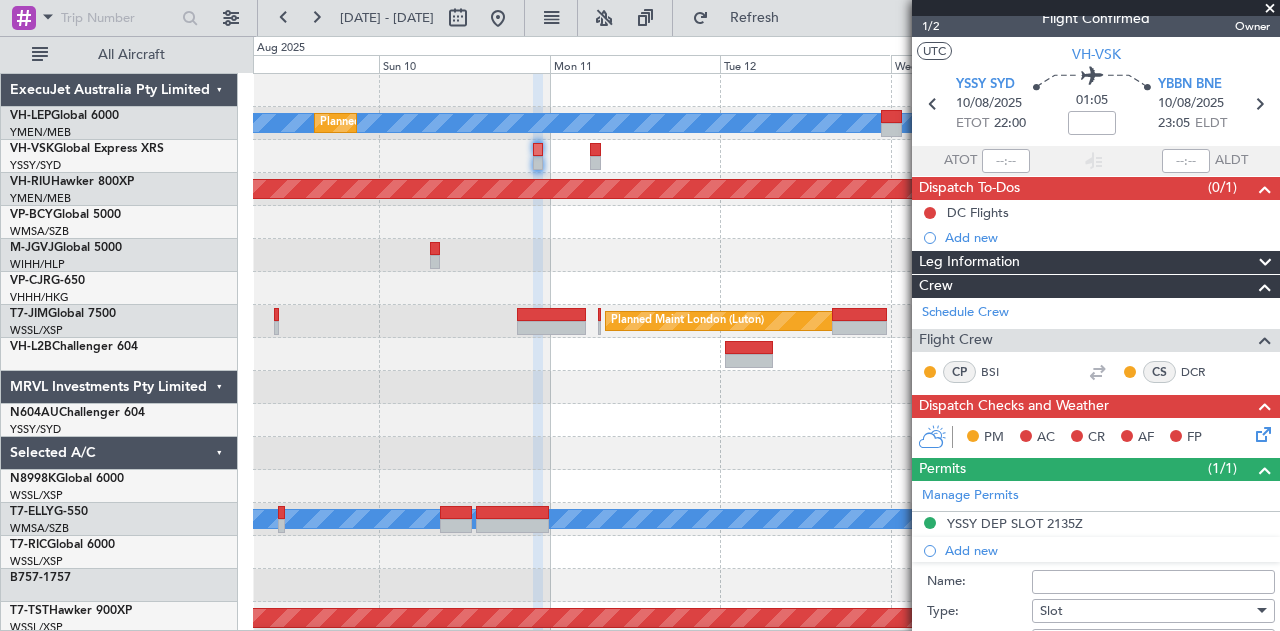 scroll, scrollTop: 18, scrollLeft: 0, axis: vertical 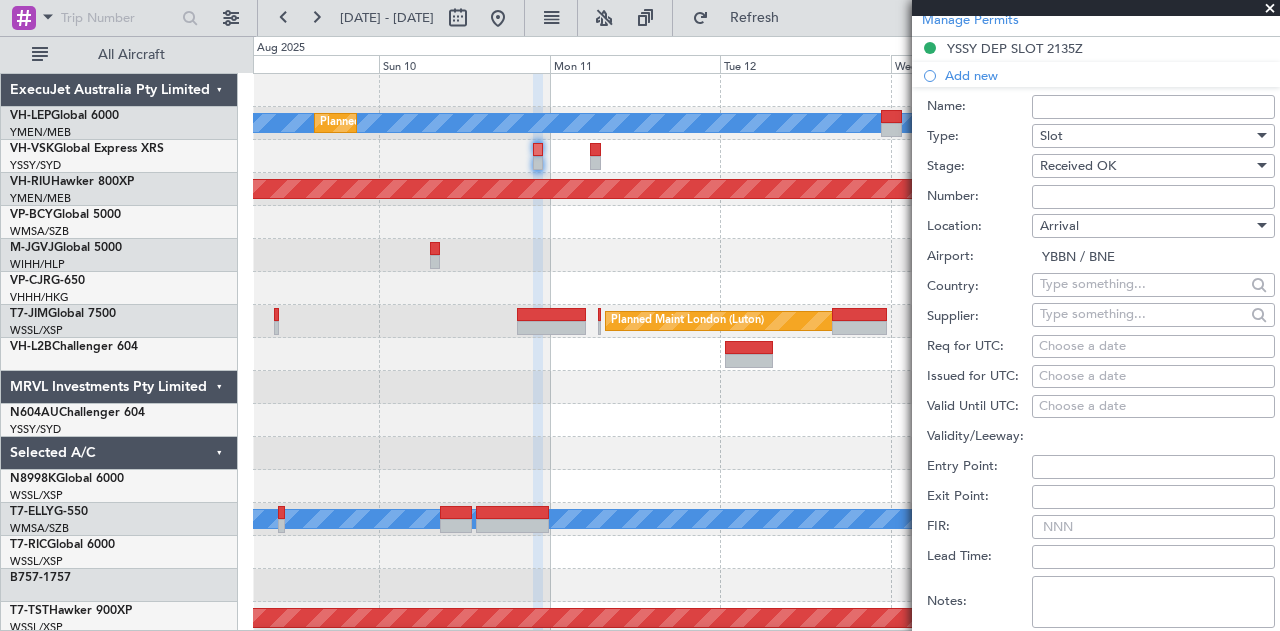 click on "Choose a date" at bounding box center (1153, 377) 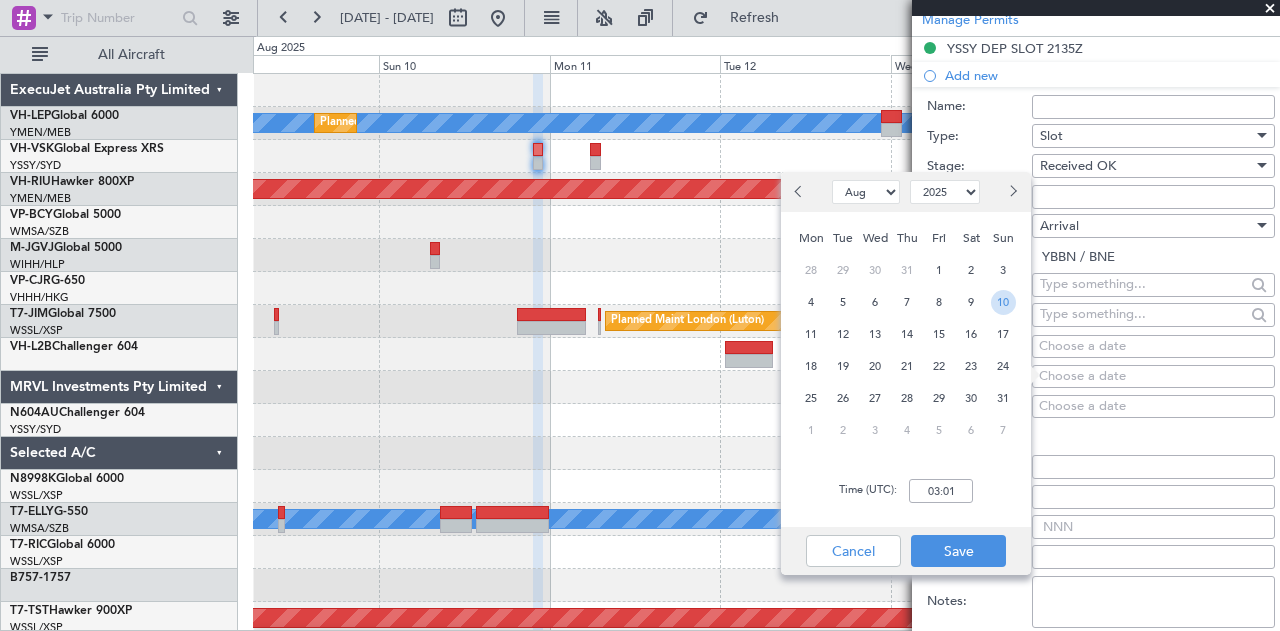 click on "10" at bounding box center [1003, 302] 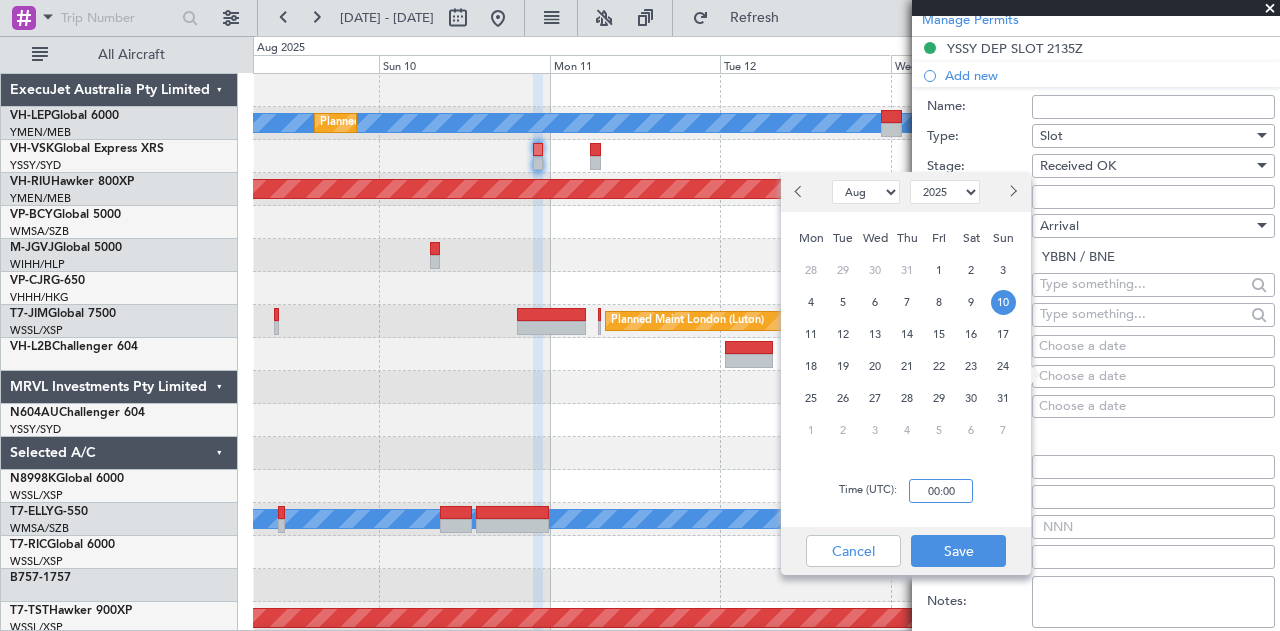 click on "00:00" at bounding box center (941, 491) 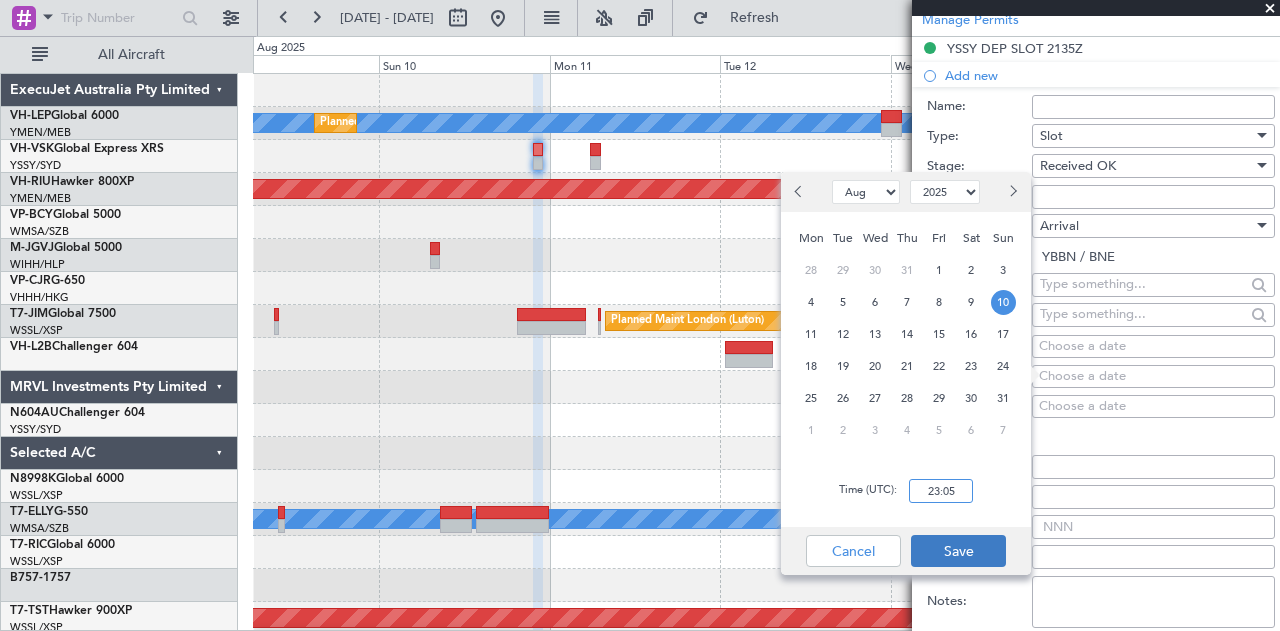 type on "23:05" 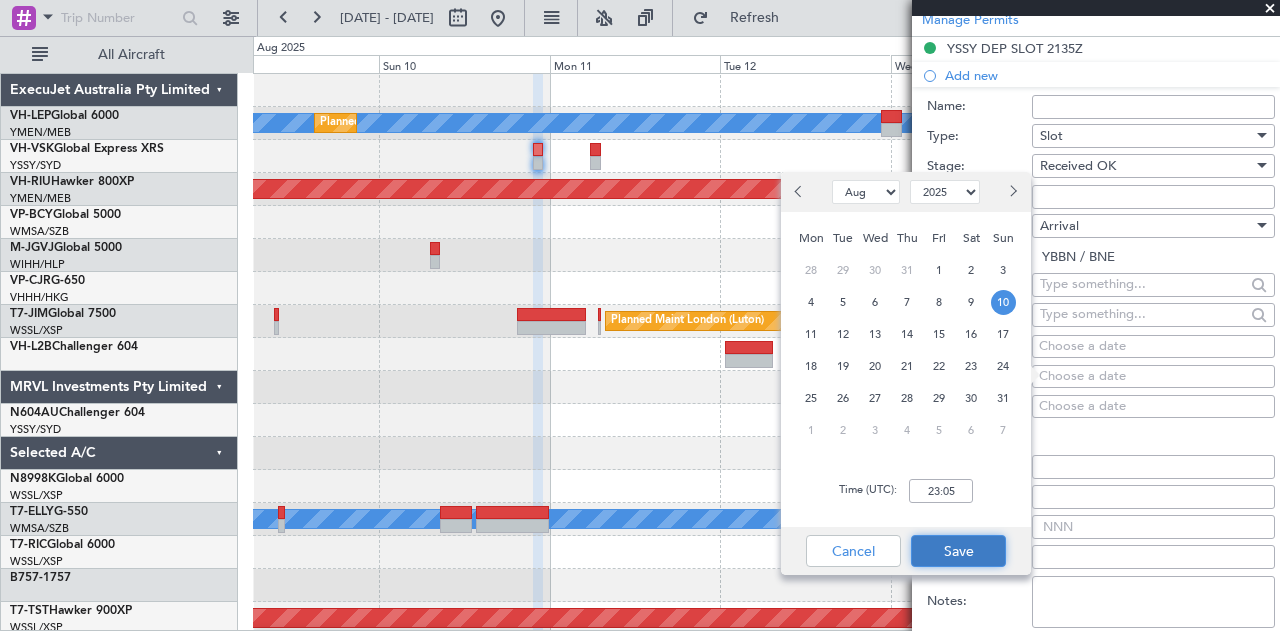 click on "Save" at bounding box center (958, 551) 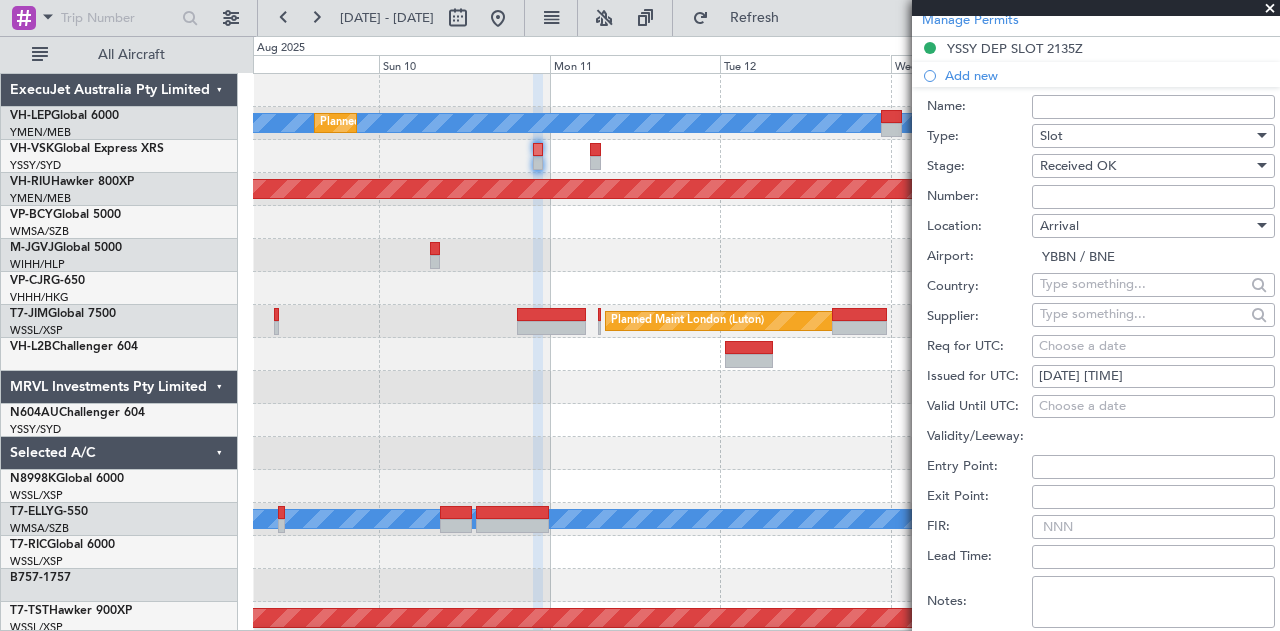 click on "Number:" at bounding box center (1153, 197) 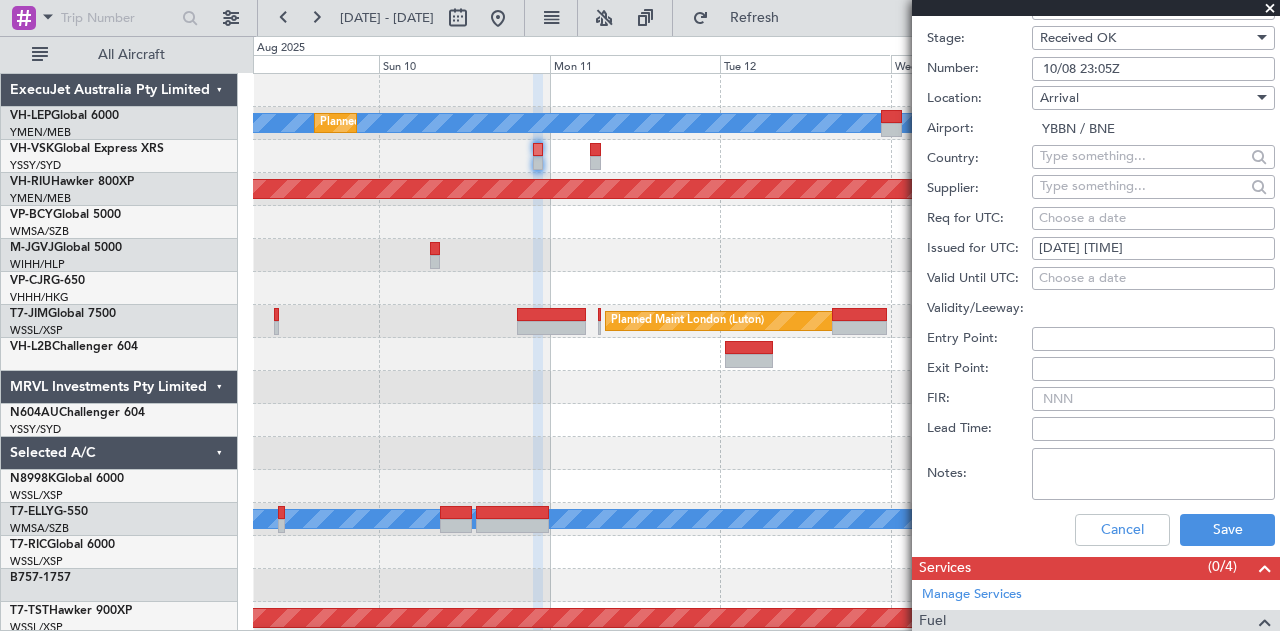 scroll, scrollTop: 694, scrollLeft: 0, axis: vertical 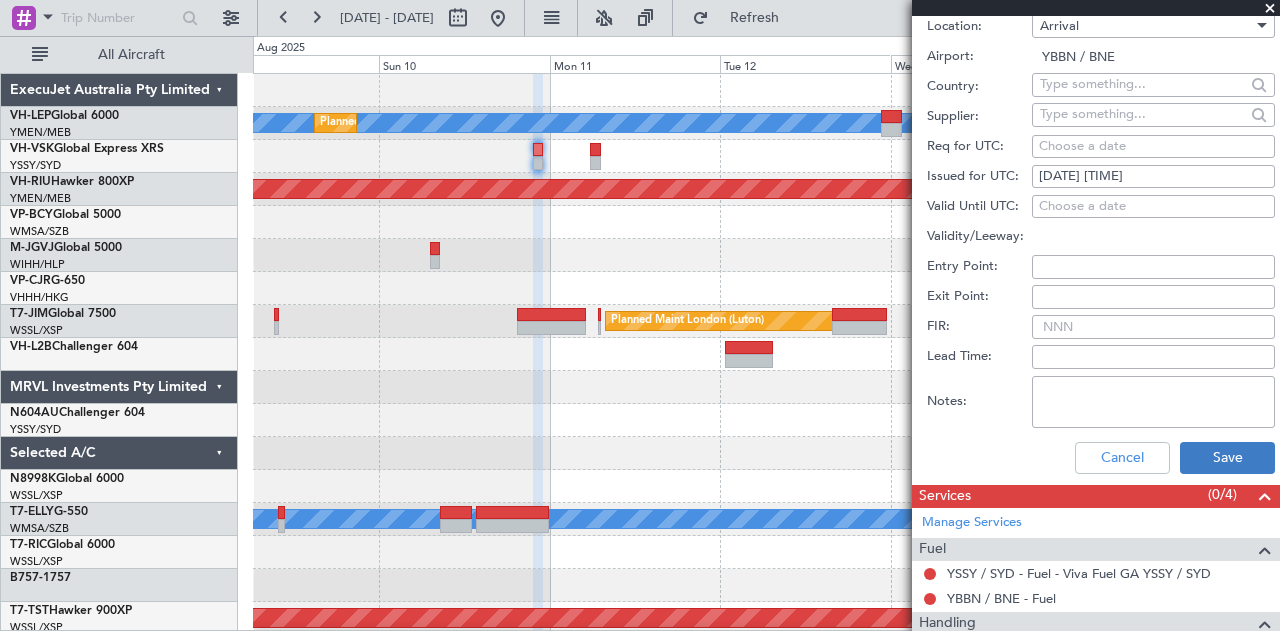 type on "10/08 23:05Z" 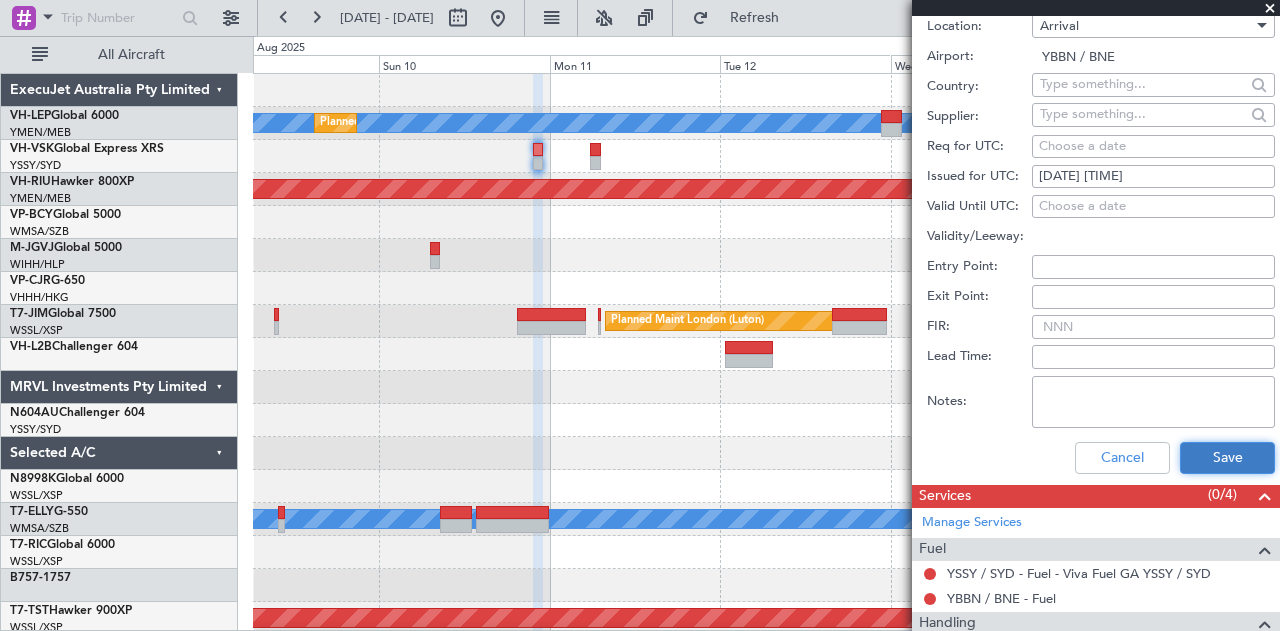 click on "Save" at bounding box center [1227, 458] 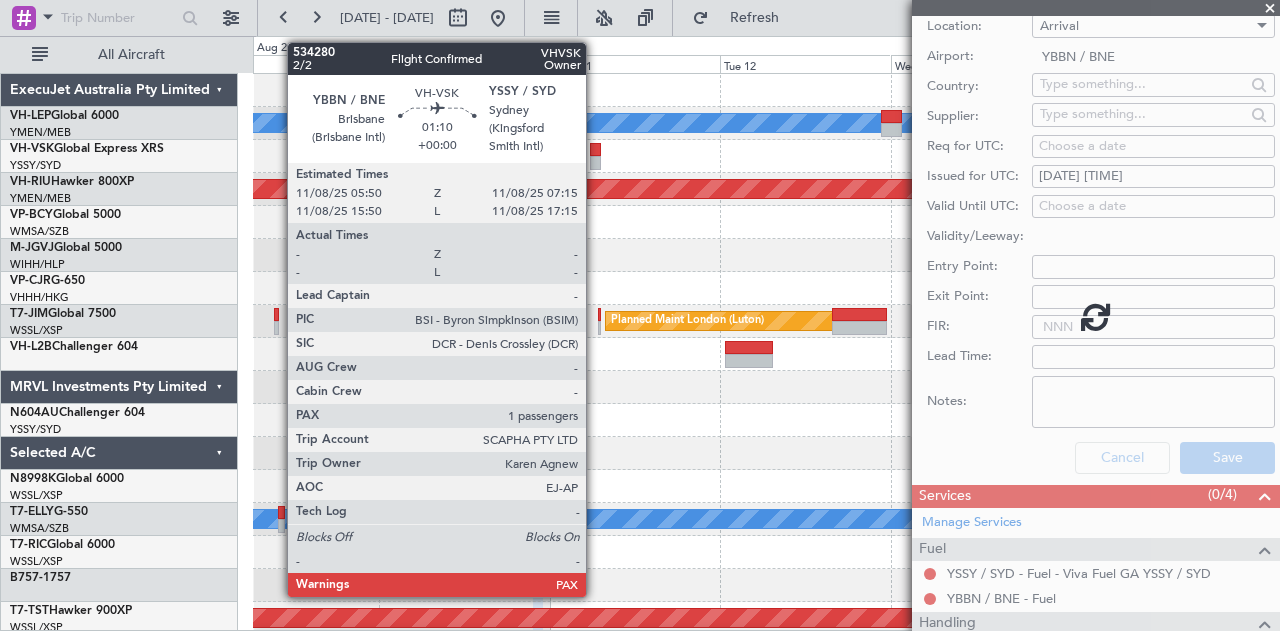 scroll, scrollTop: 253, scrollLeft: 0, axis: vertical 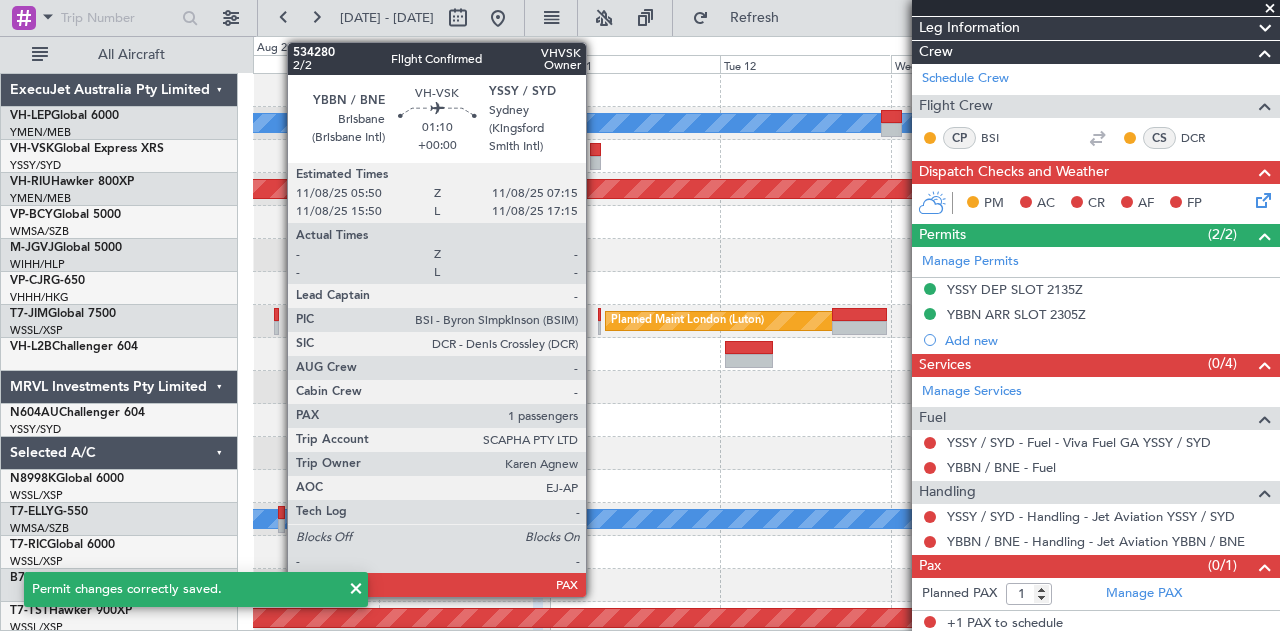 click 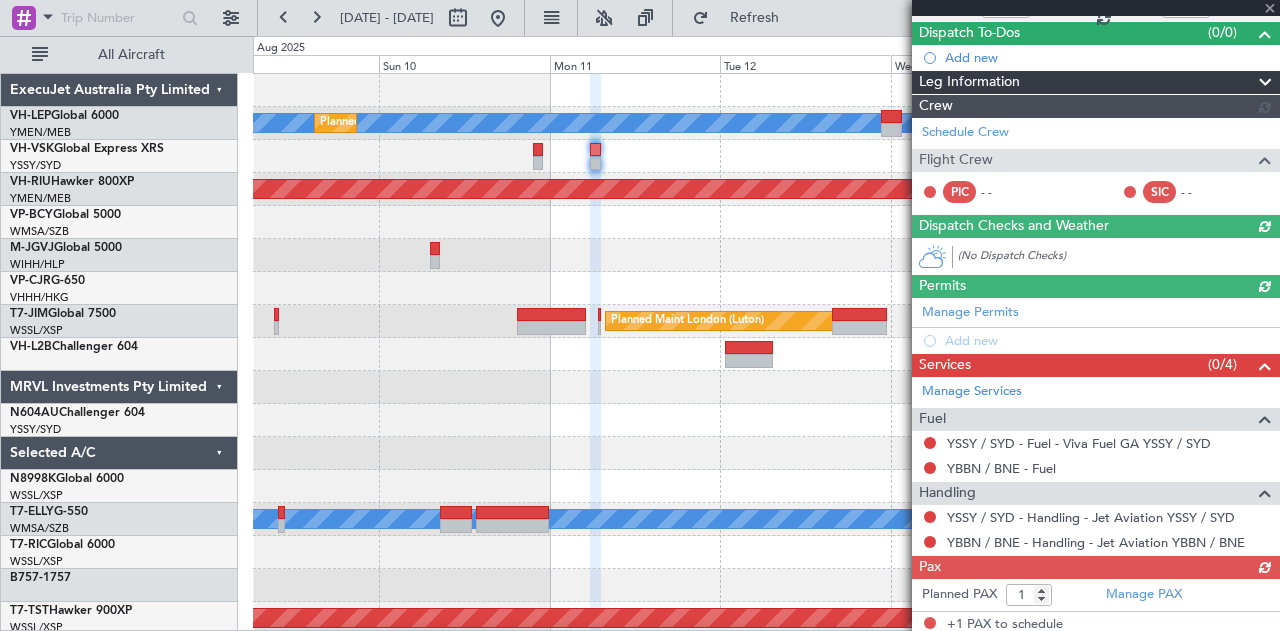 scroll, scrollTop: 178, scrollLeft: 0, axis: vertical 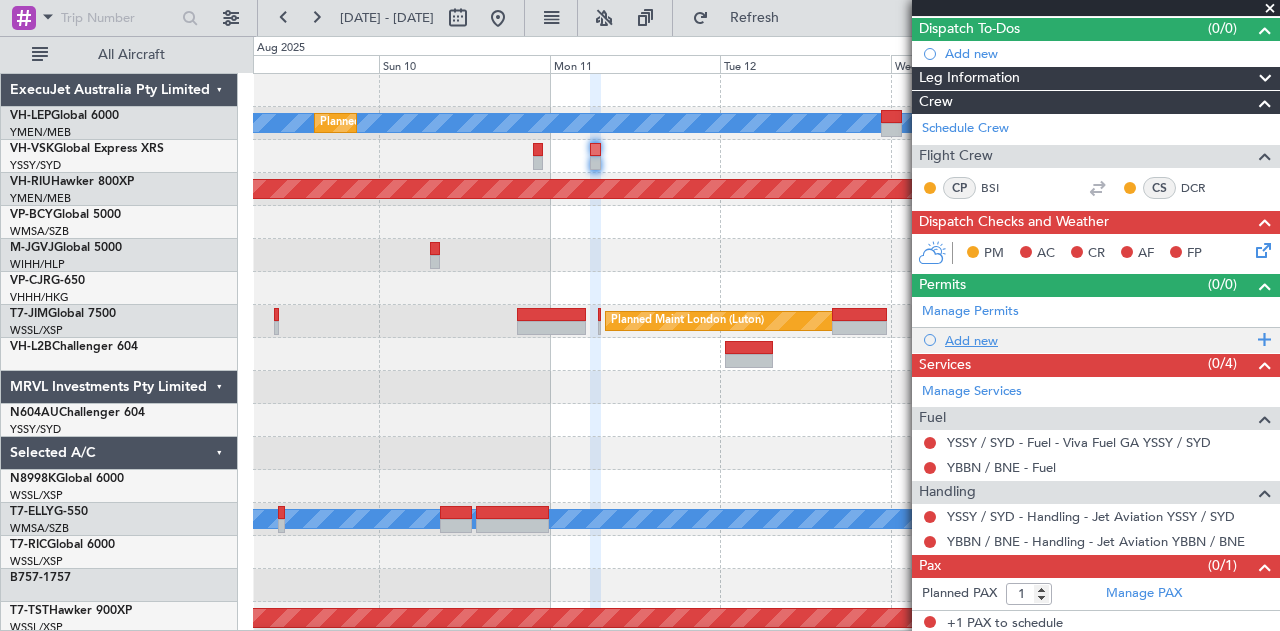click on "Add new" at bounding box center (1098, 340) 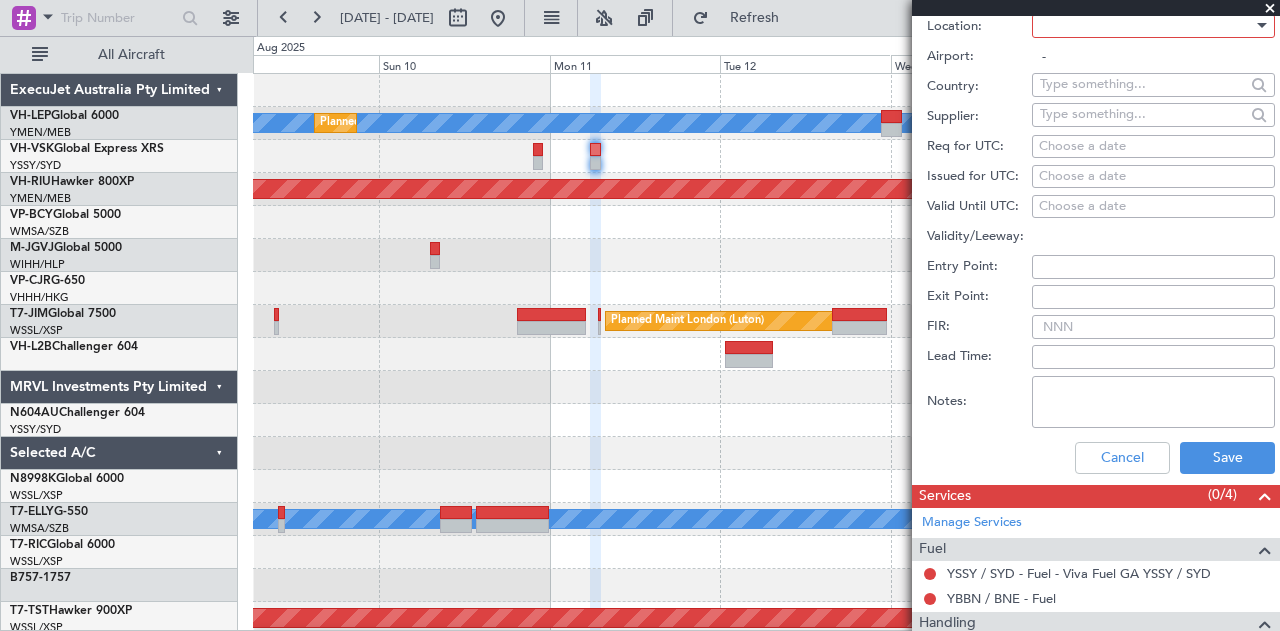 scroll, scrollTop: 444, scrollLeft: 0, axis: vertical 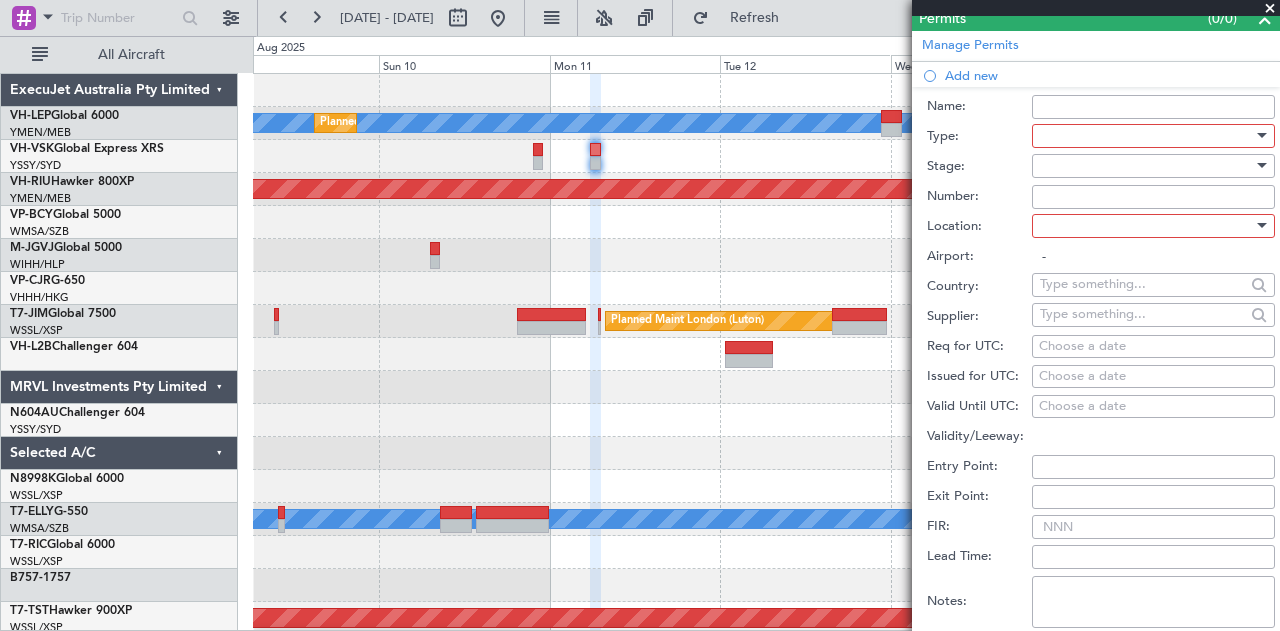 click on "Name:" at bounding box center (1153, 107) 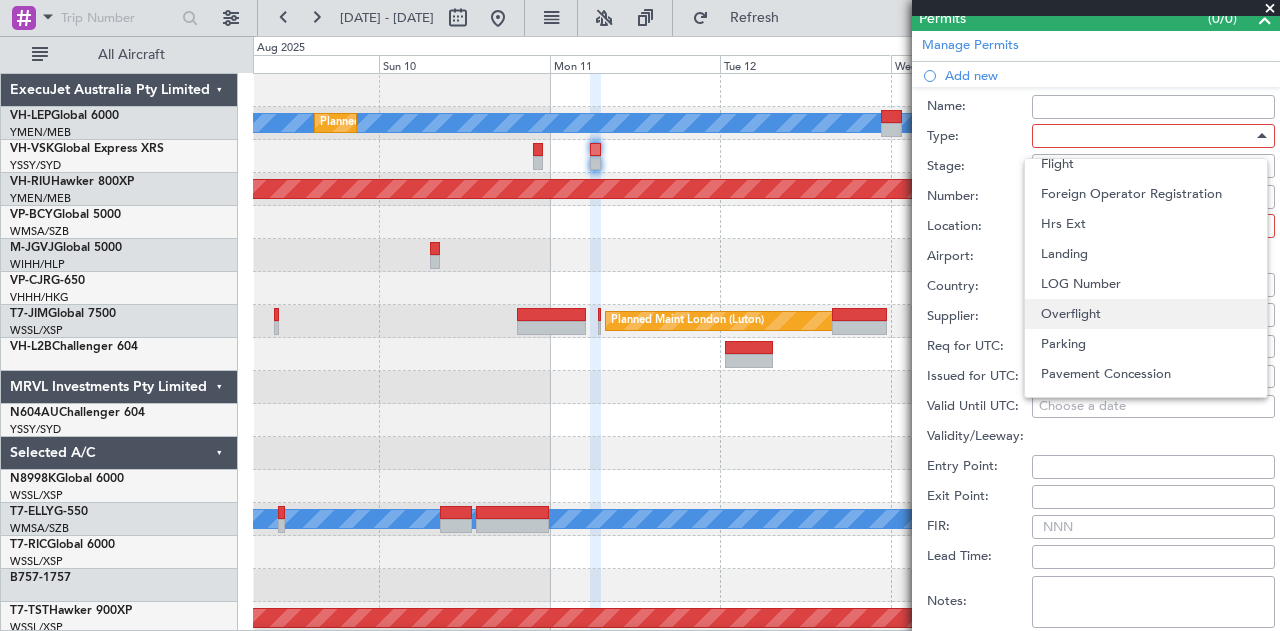 scroll, scrollTop: 601, scrollLeft: 0, axis: vertical 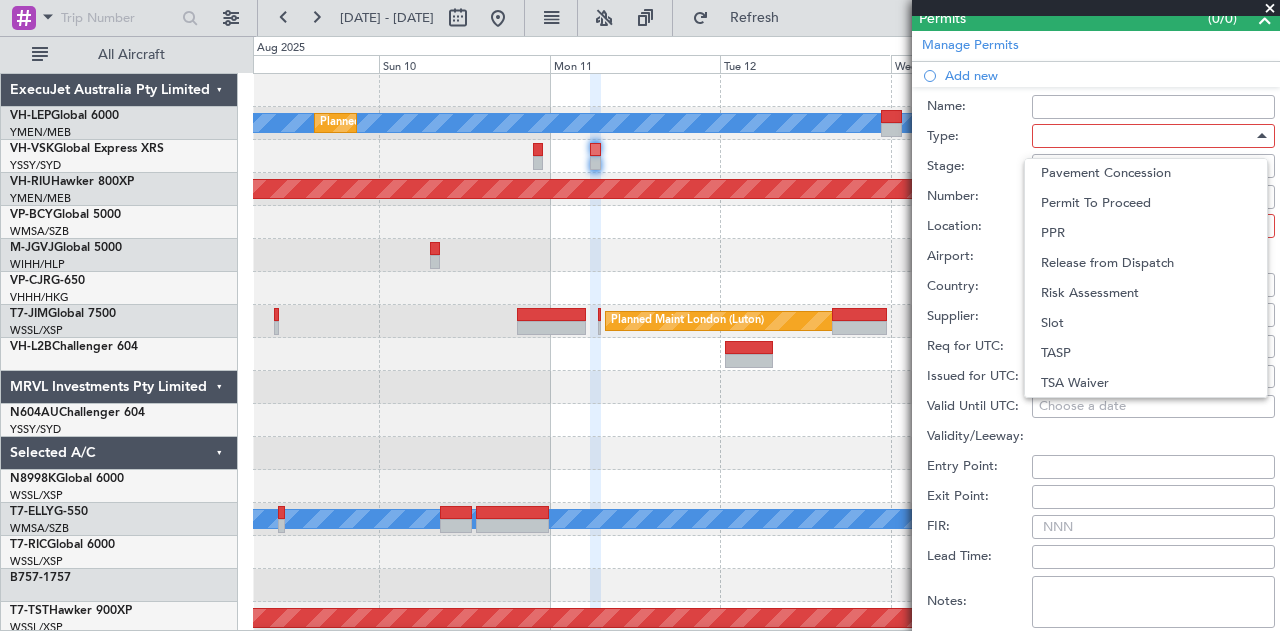 click on "Slot" at bounding box center [1146, 323] 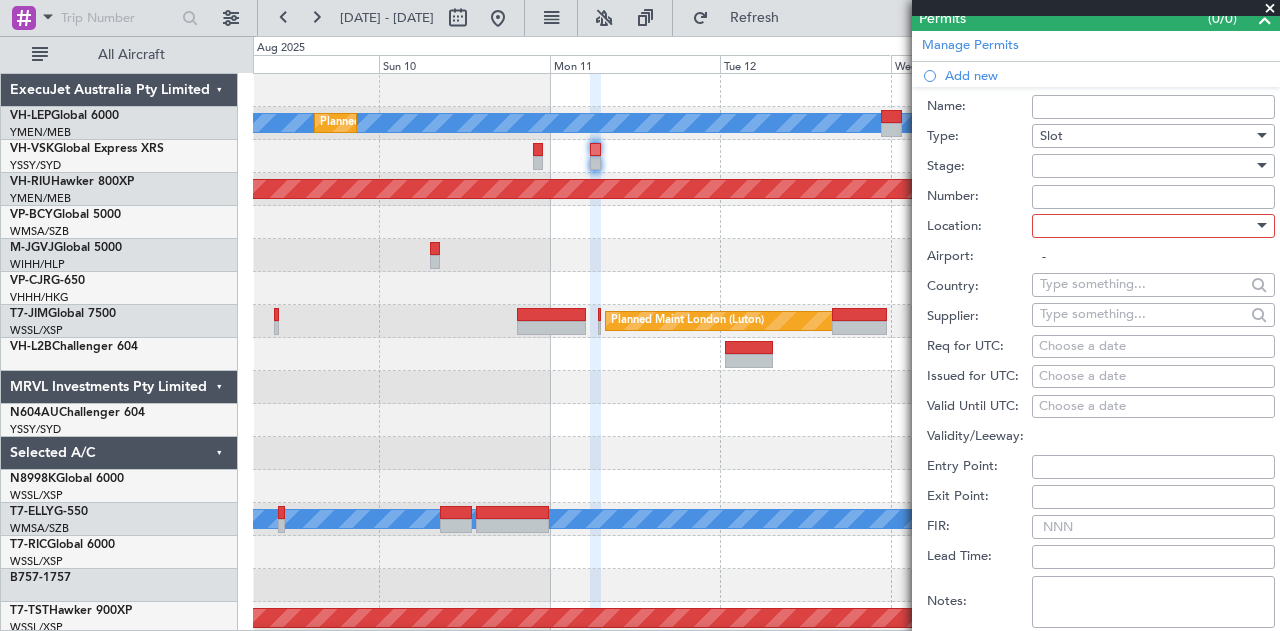 click at bounding box center (1146, 166) 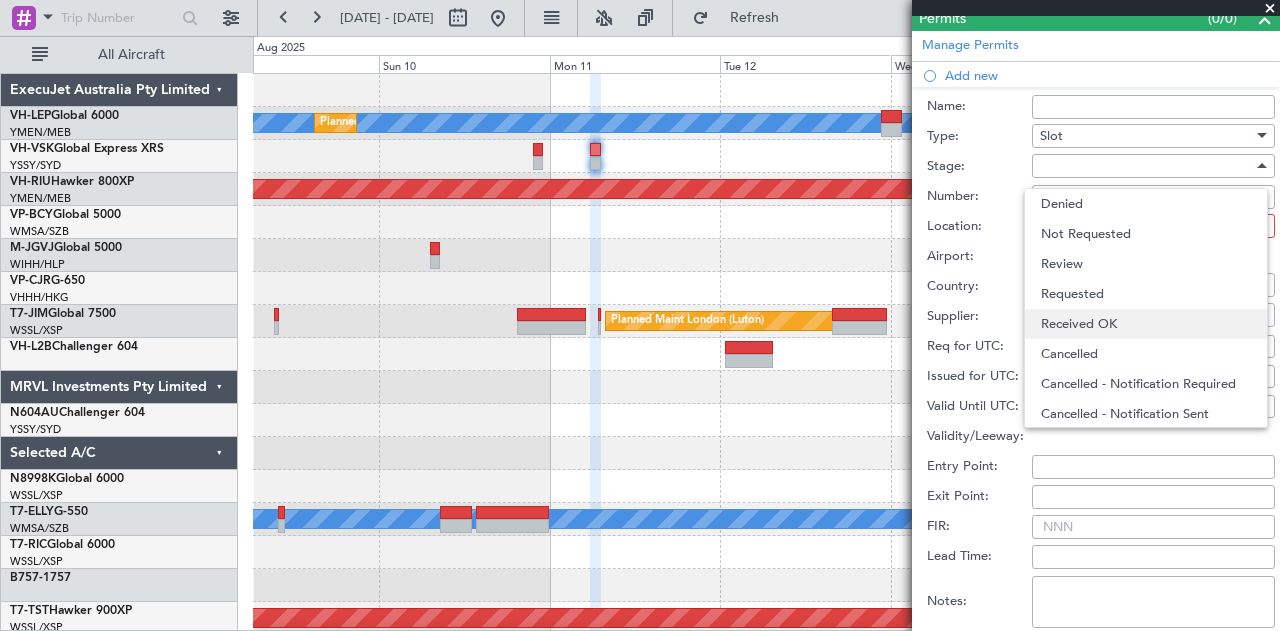 click on "Received OK" at bounding box center [1146, 324] 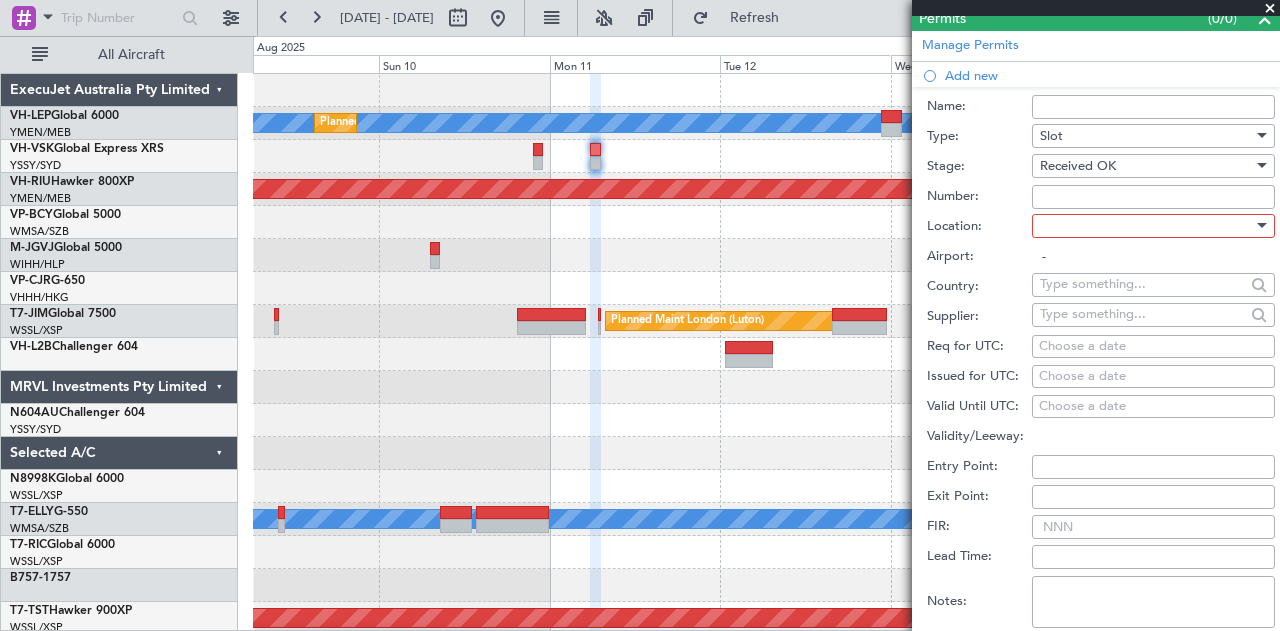 click at bounding box center [1146, 226] 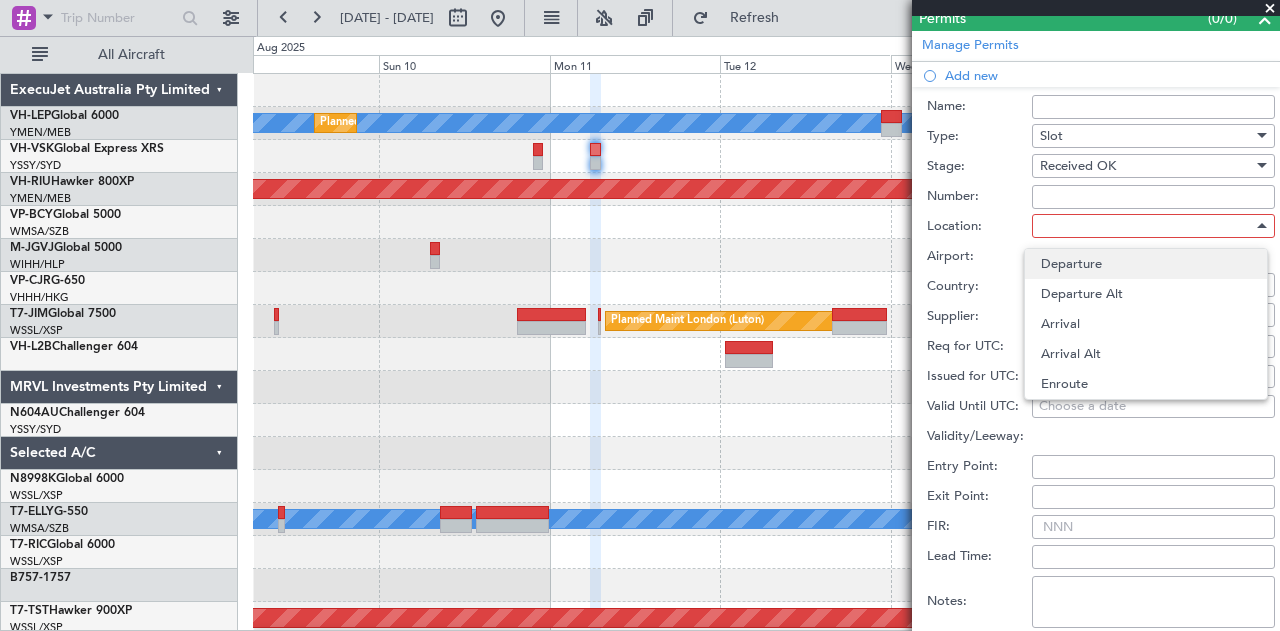 click on "Departure" at bounding box center [1146, 264] 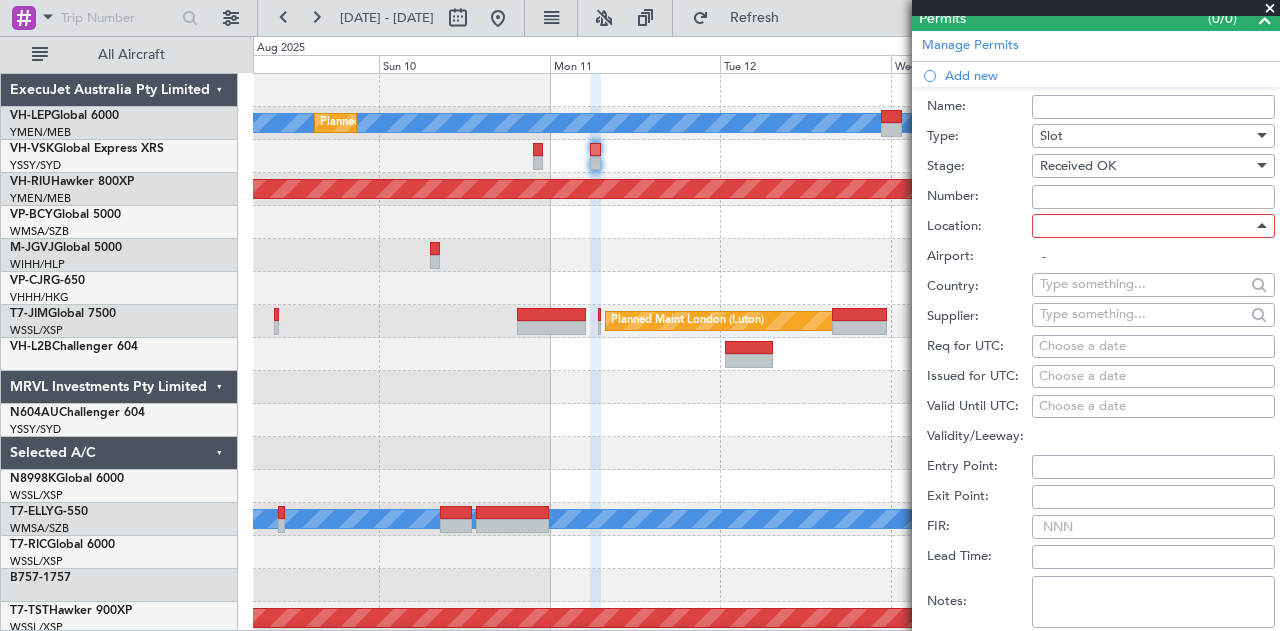 type on "YBBN / BNE" 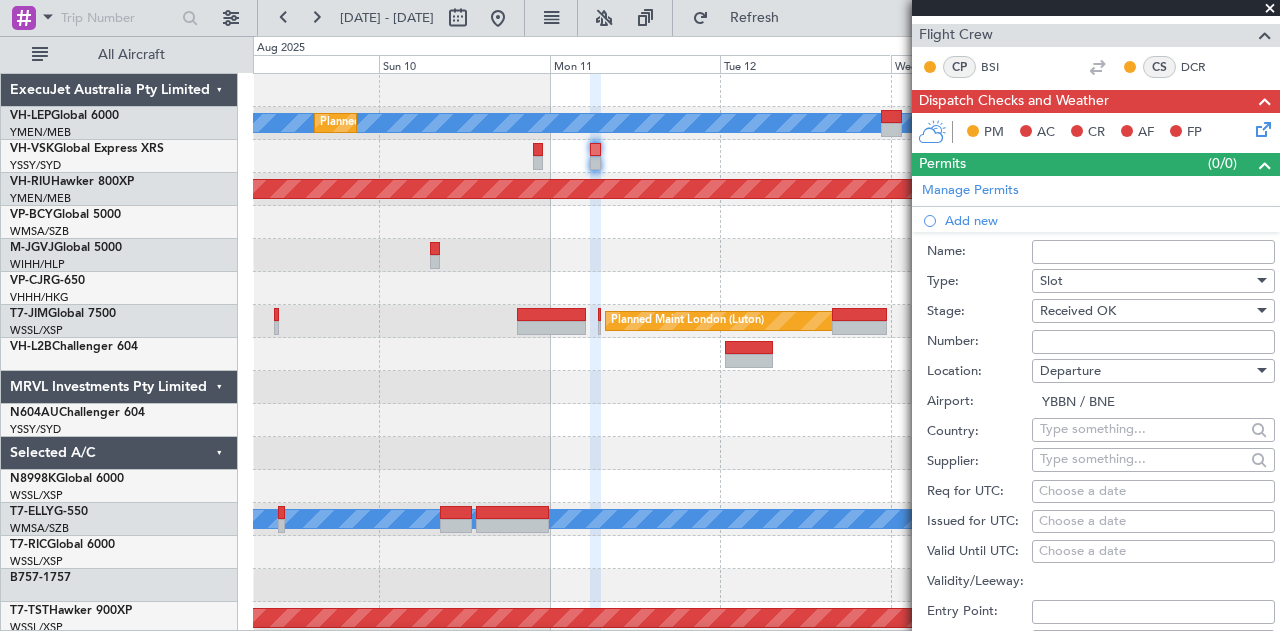 scroll, scrollTop: 300, scrollLeft: 0, axis: vertical 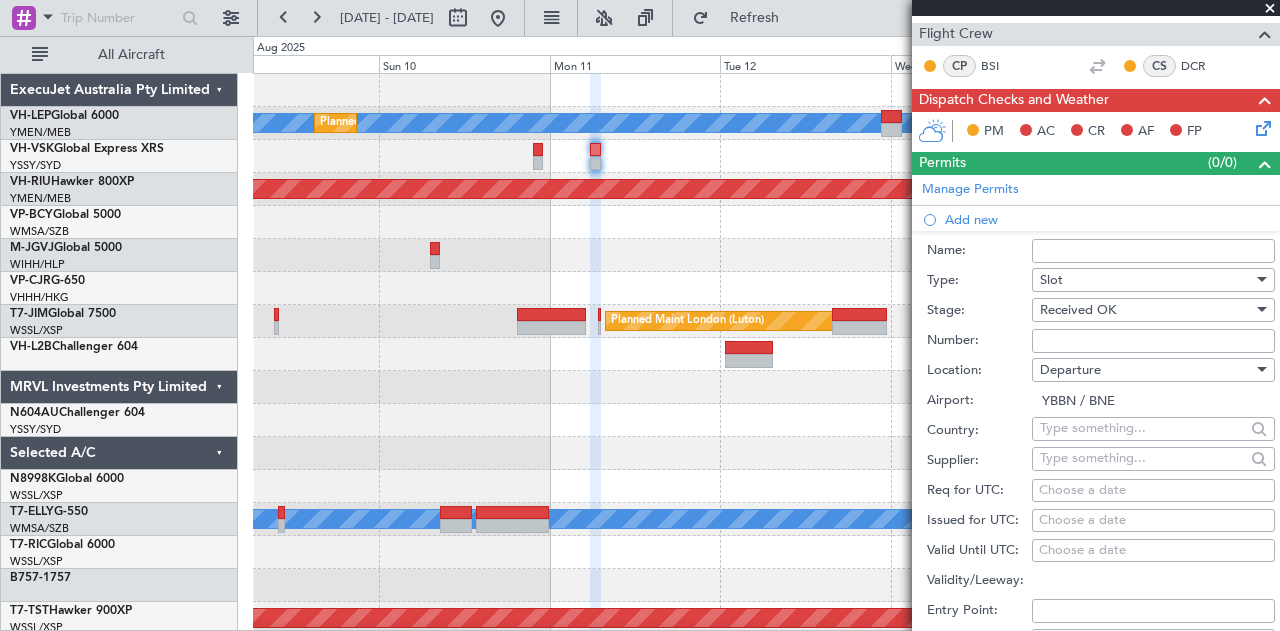 click on "Choose a date" at bounding box center (1153, 521) 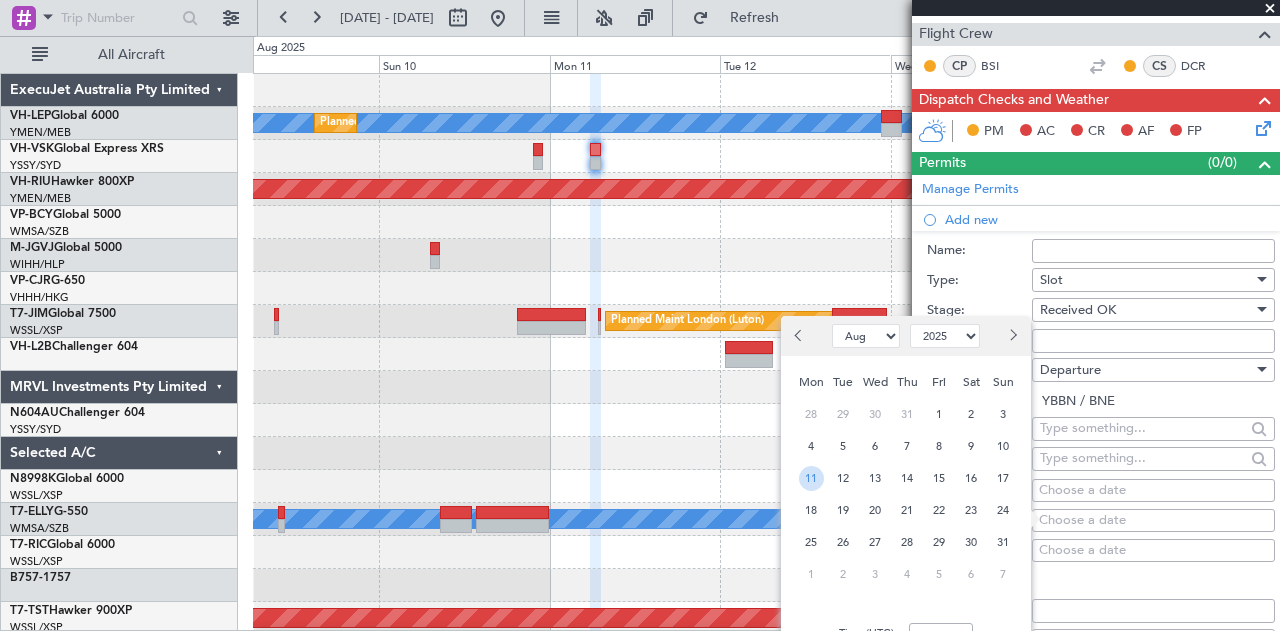 click on "11" at bounding box center (811, 478) 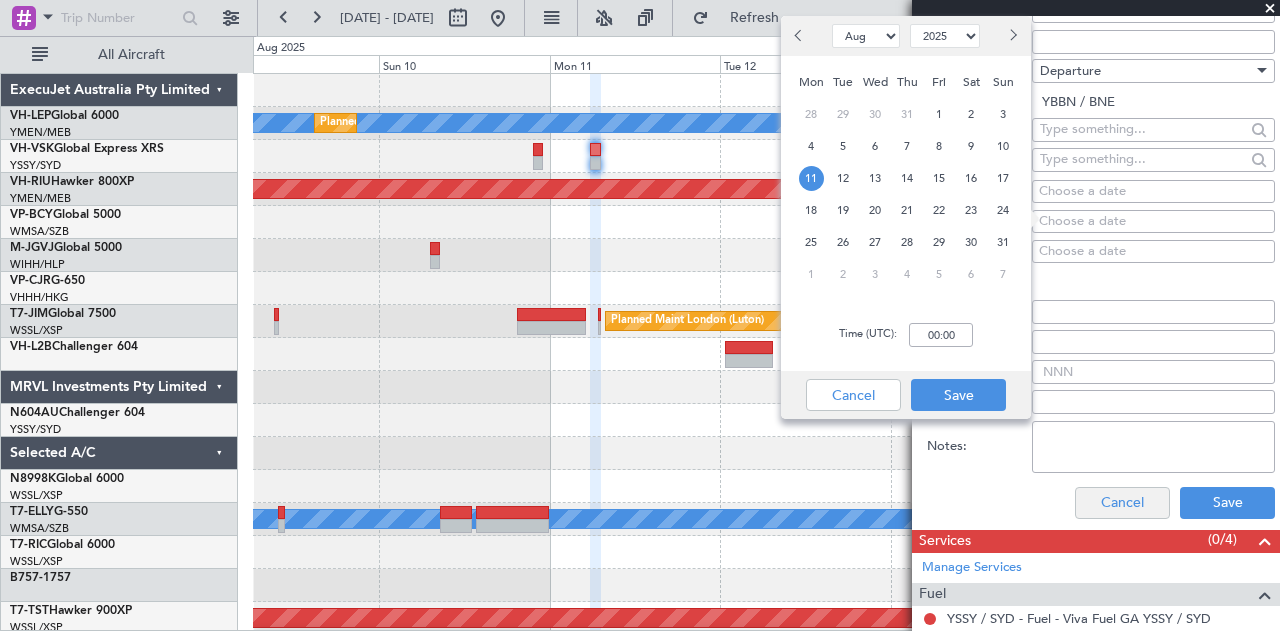 scroll, scrollTop: 600, scrollLeft: 0, axis: vertical 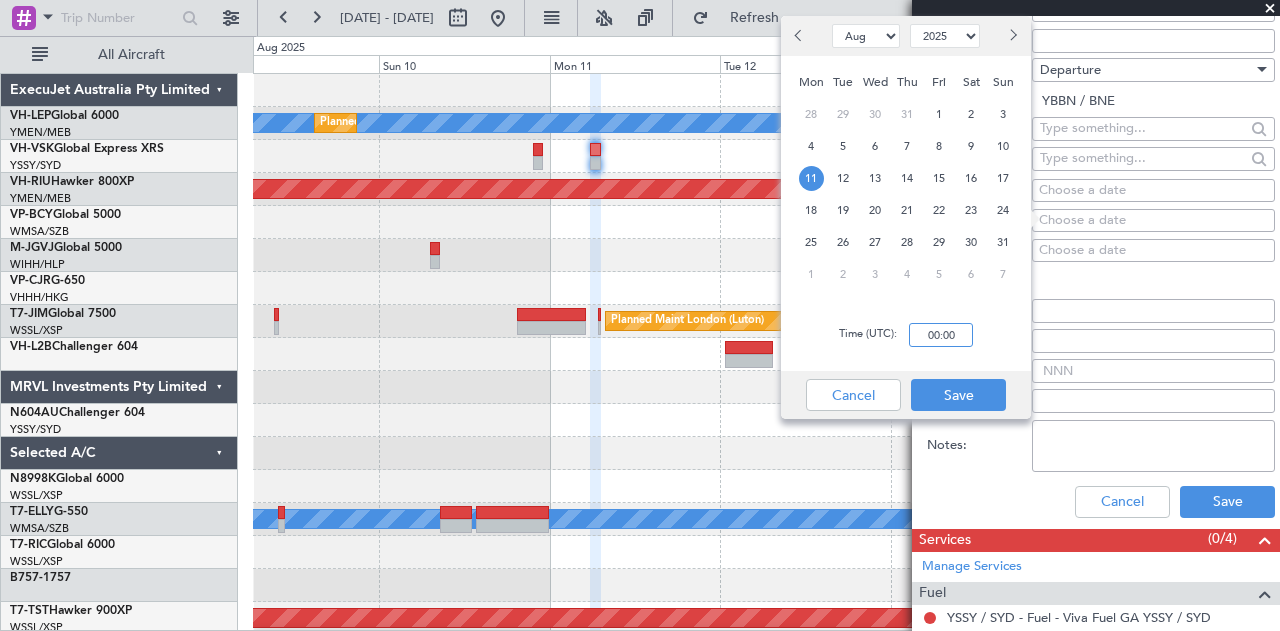 click on "00:00" at bounding box center [941, 335] 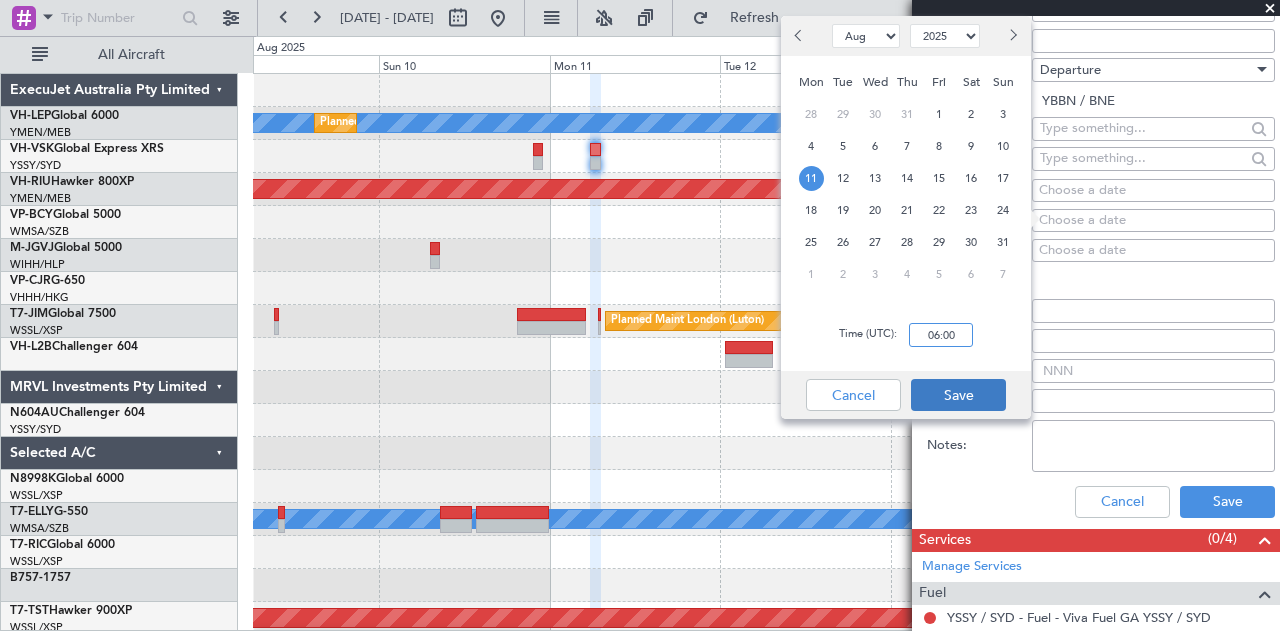type on "06:00" 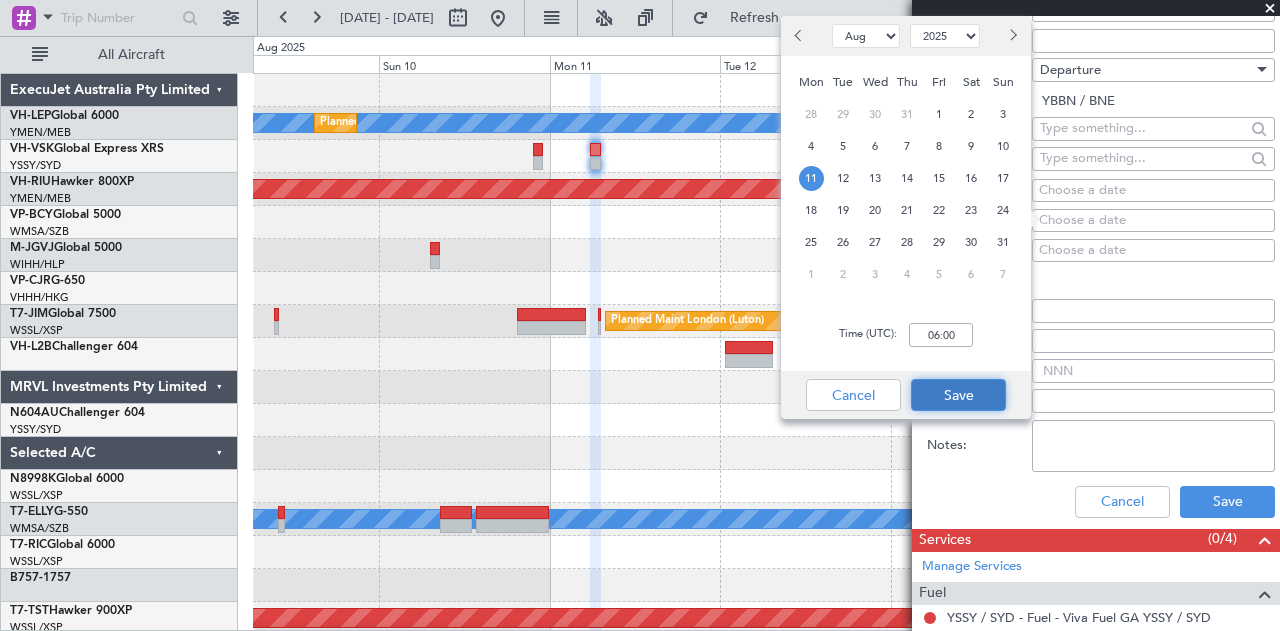 click on "Save" at bounding box center [958, 395] 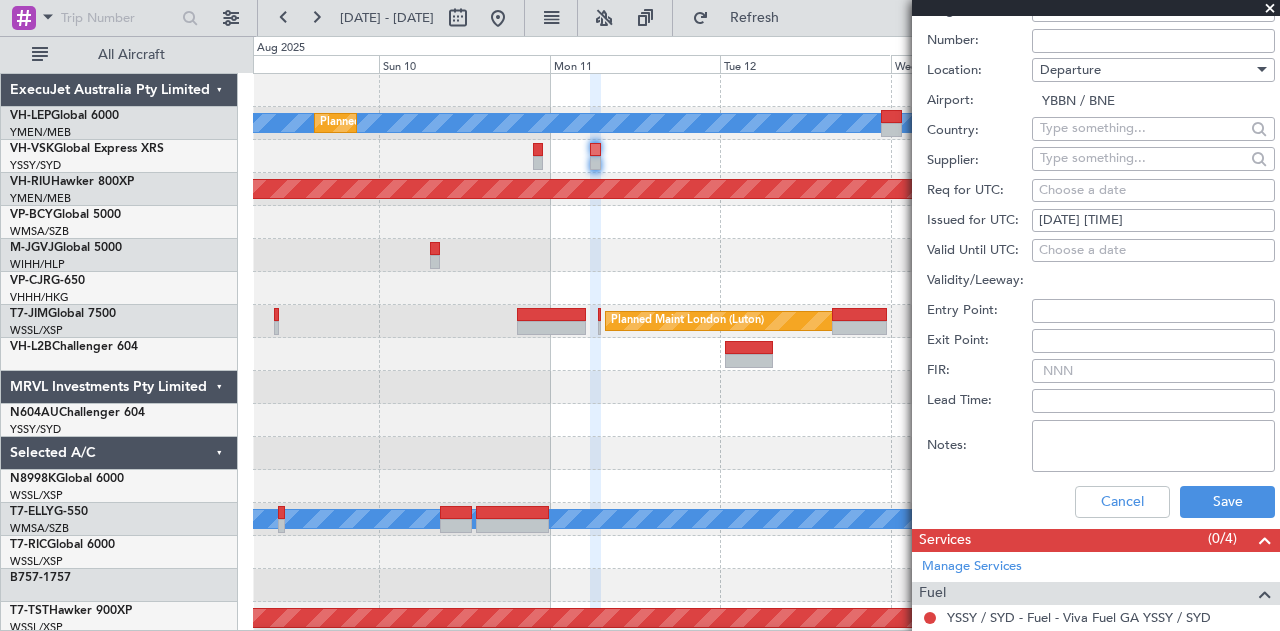 click on "Number:" at bounding box center [1153, 41] 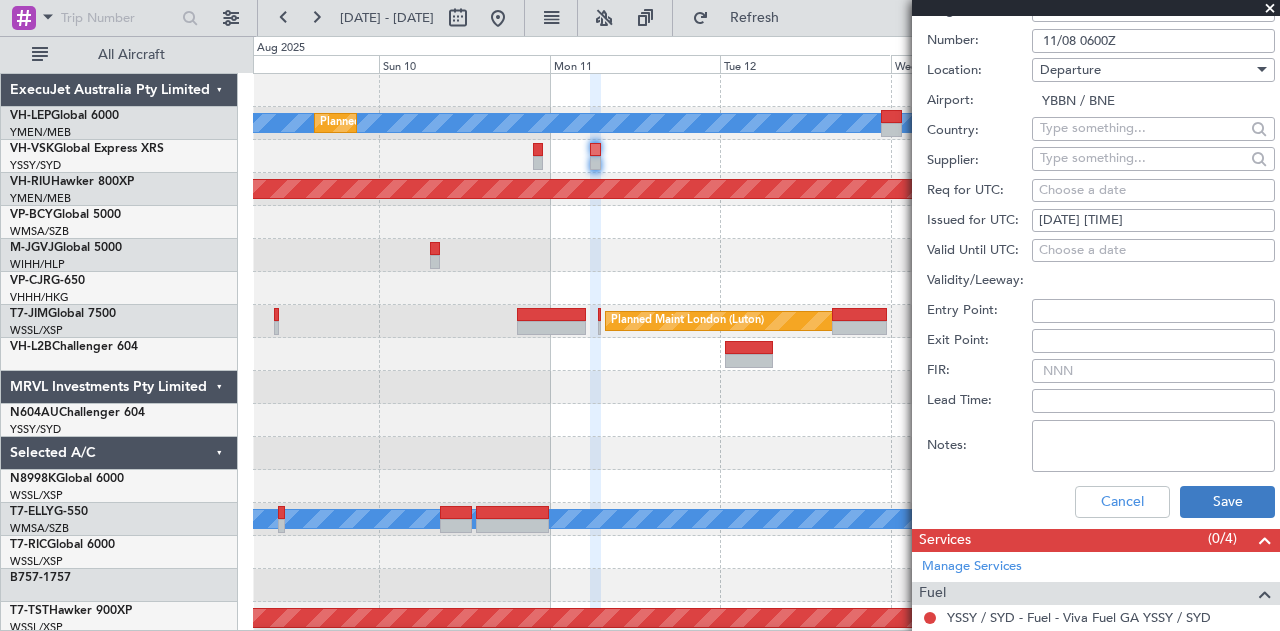 type on "11/08 0600Z" 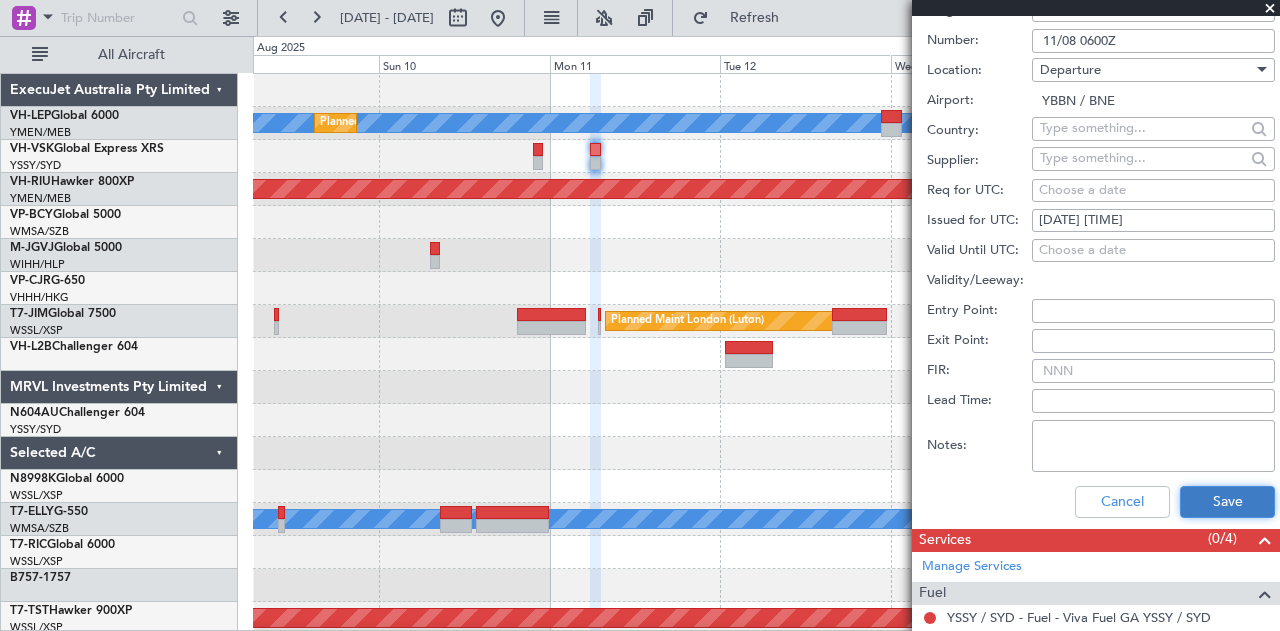 click on "Save" at bounding box center (1227, 502) 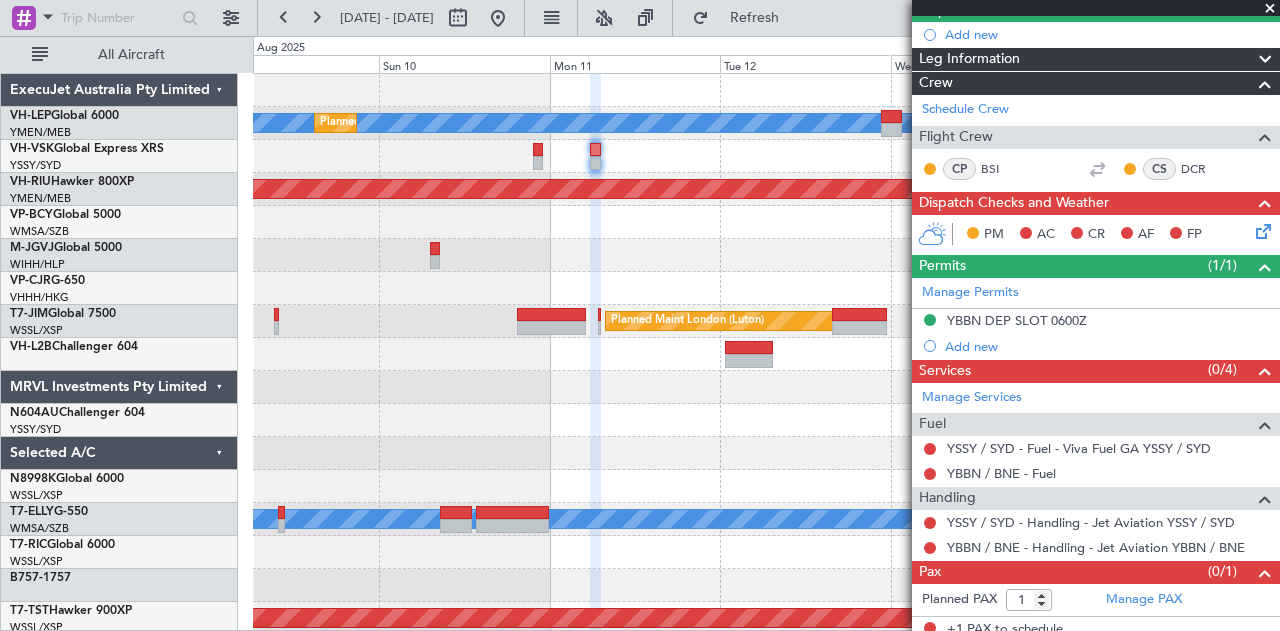 scroll, scrollTop: 203, scrollLeft: 0, axis: vertical 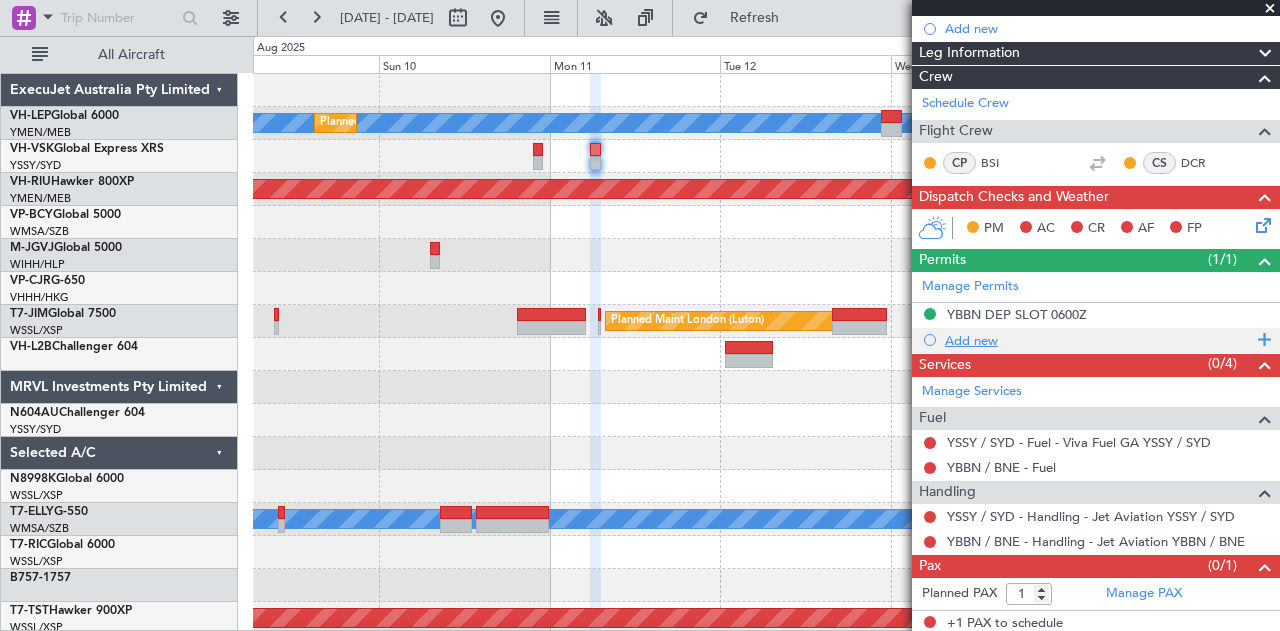 click on "Add new" at bounding box center (1098, 340) 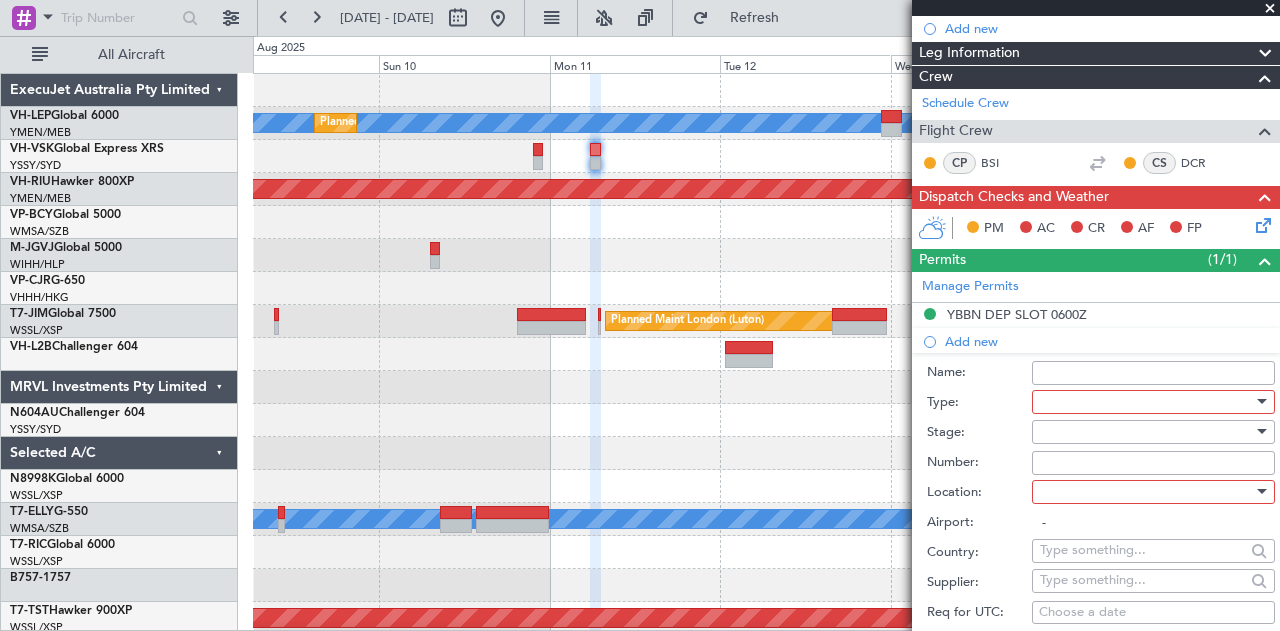 click at bounding box center (1146, 402) 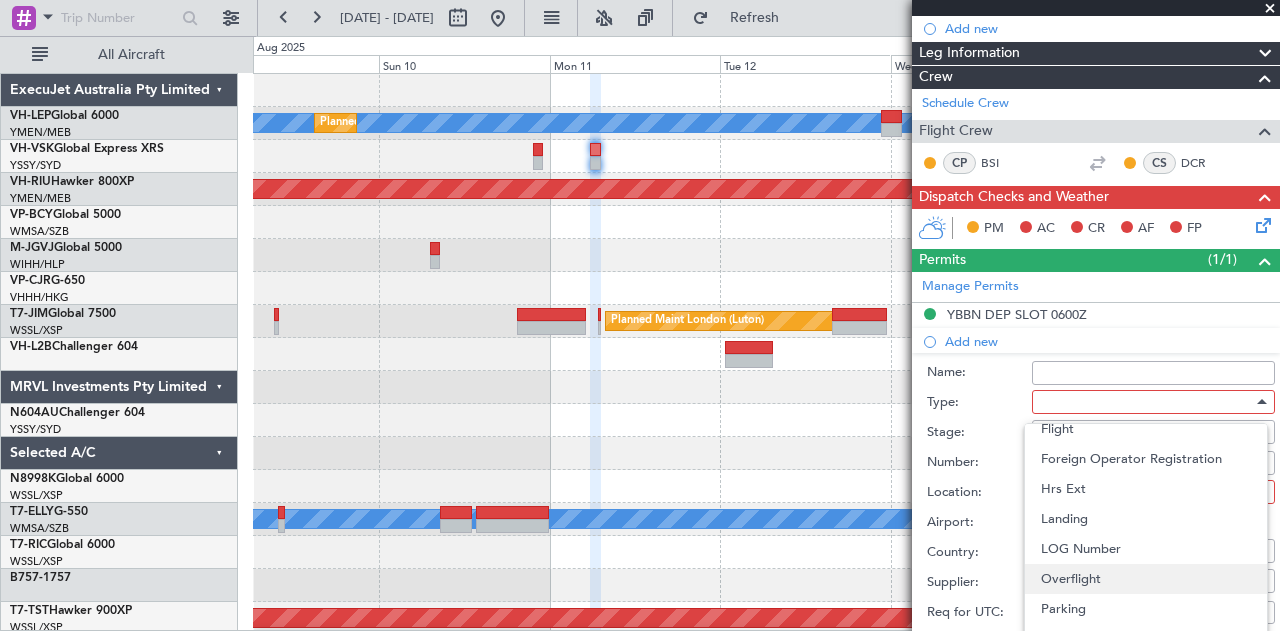 scroll, scrollTop: 601, scrollLeft: 0, axis: vertical 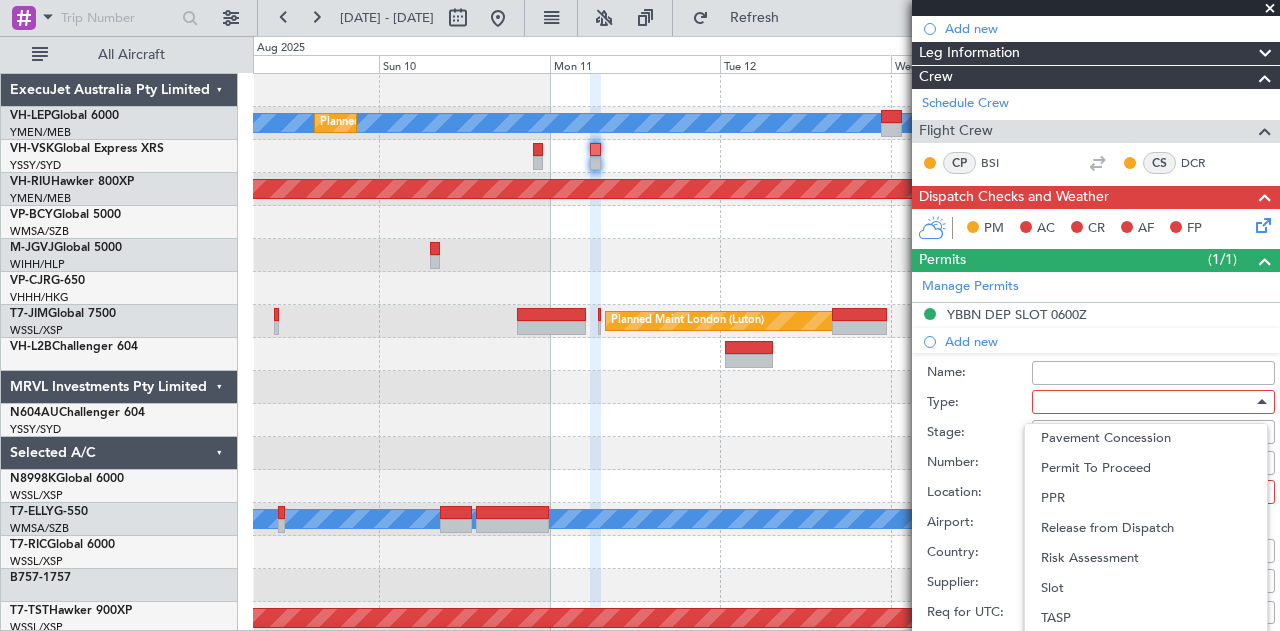 click on "Slot" at bounding box center (1146, 588) 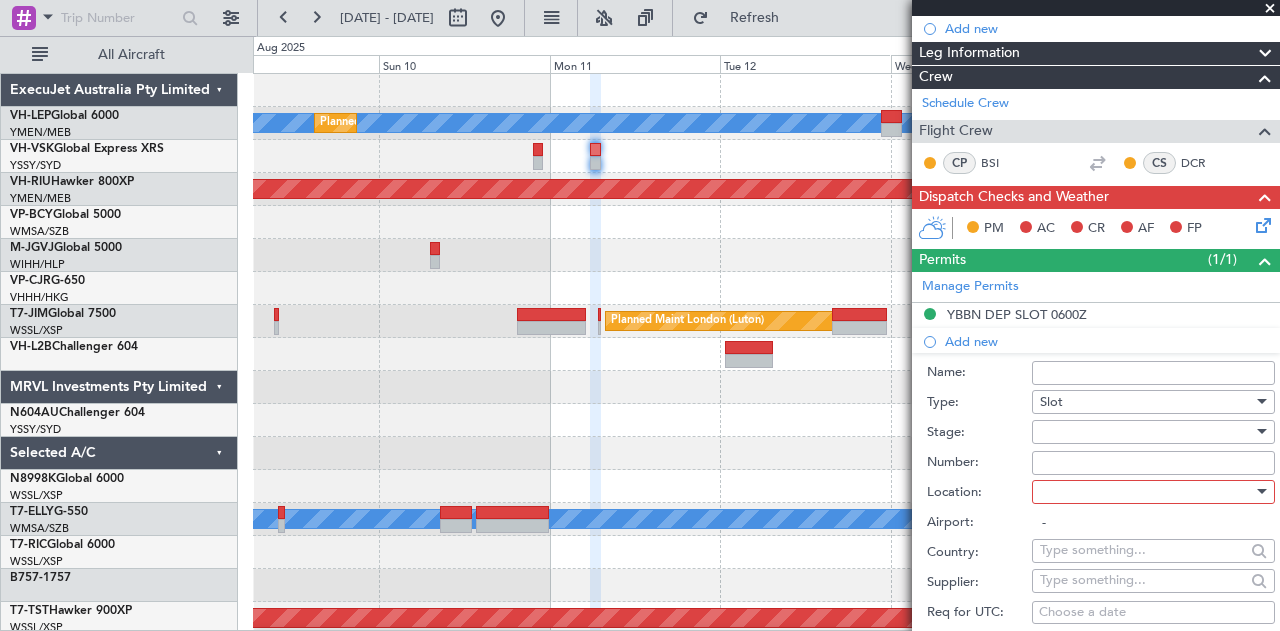 click at bounding box center [1146, 432] 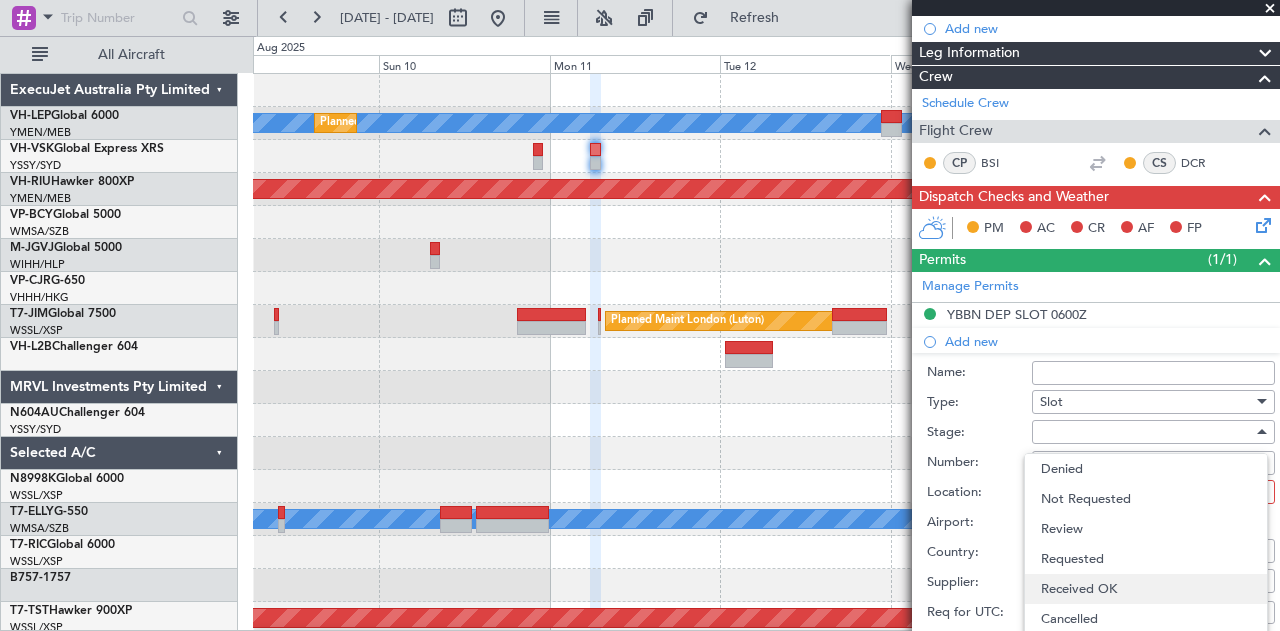 click on "Received OK" at bounding box center [1146, 589] 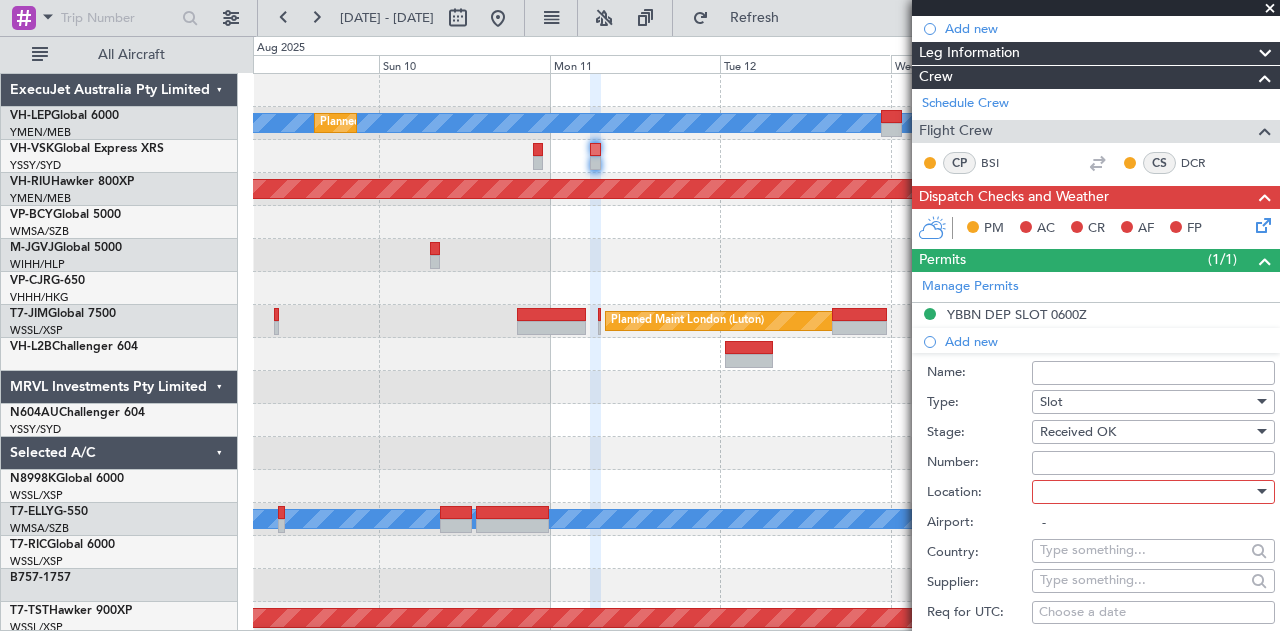 click at bounding box center (1146, 492) 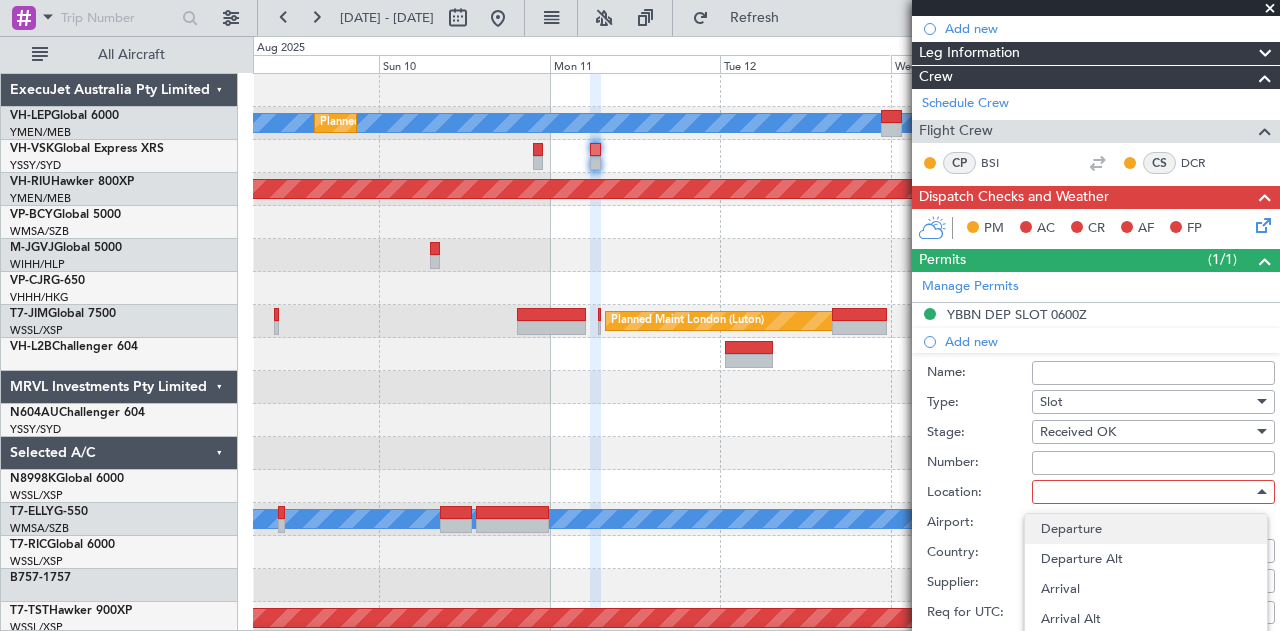click on "Departure" at bounding box center (1146, 529) 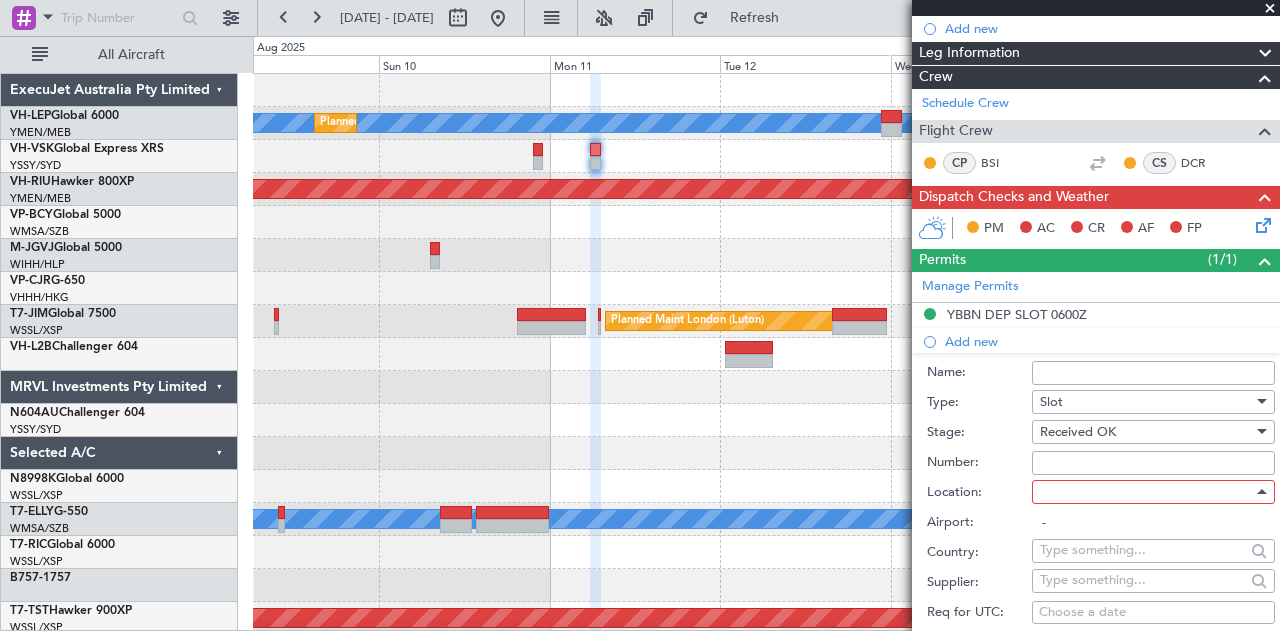 type on "YBBN / BNE" 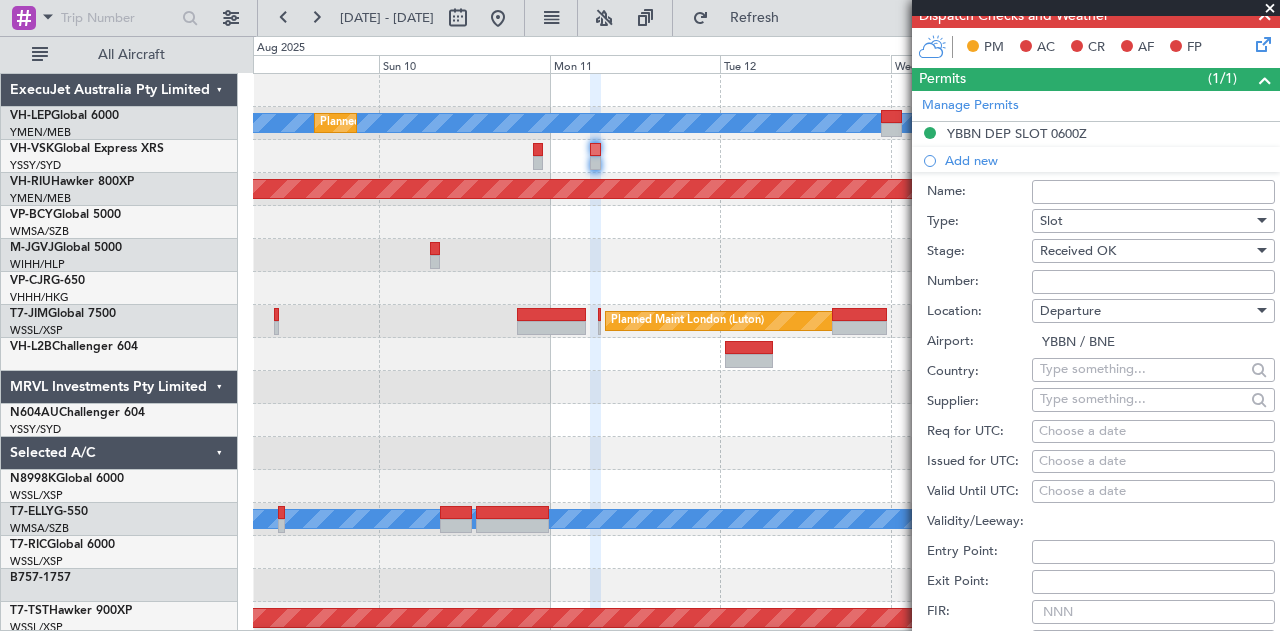 scroll, scrollTop: 403, scrollLeft: 0, axis: vertical 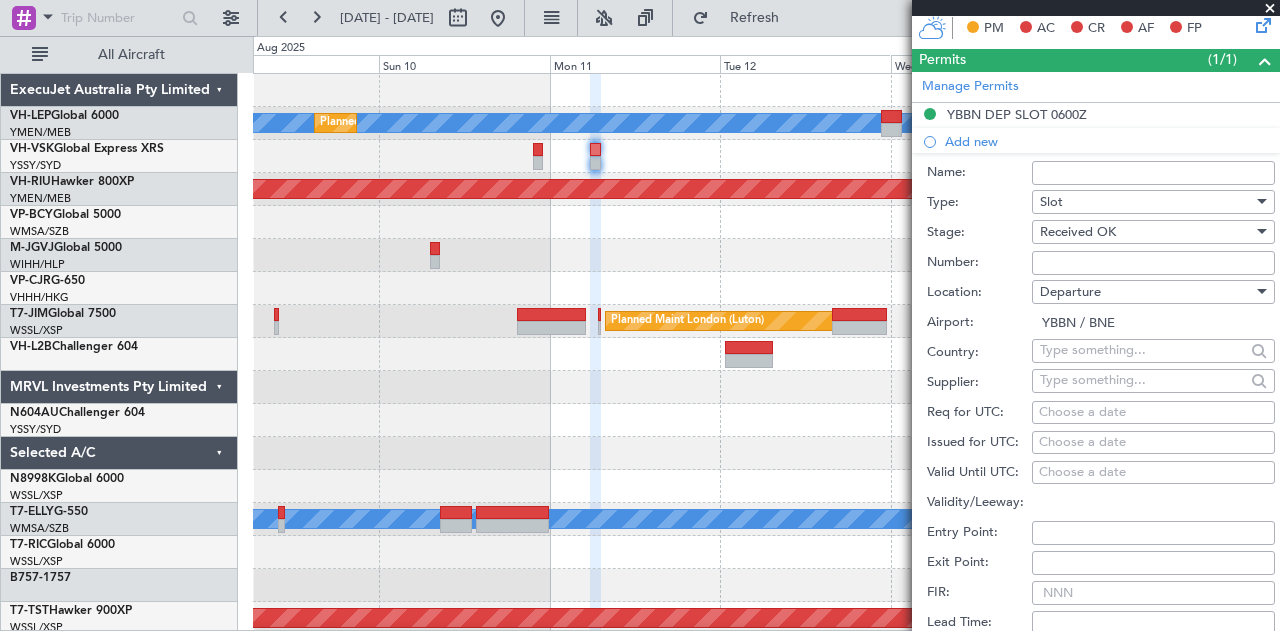 click on "Choose a date" at bounding box center [1153, 443] 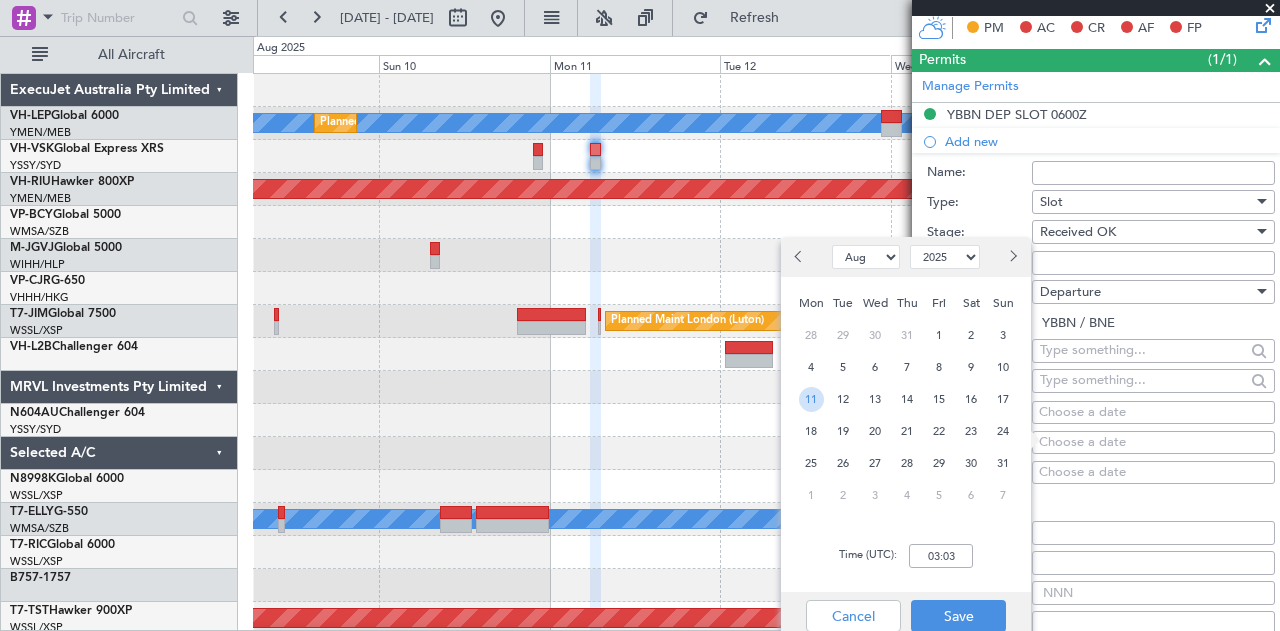 click on "11" at bounding box center (811, 399) 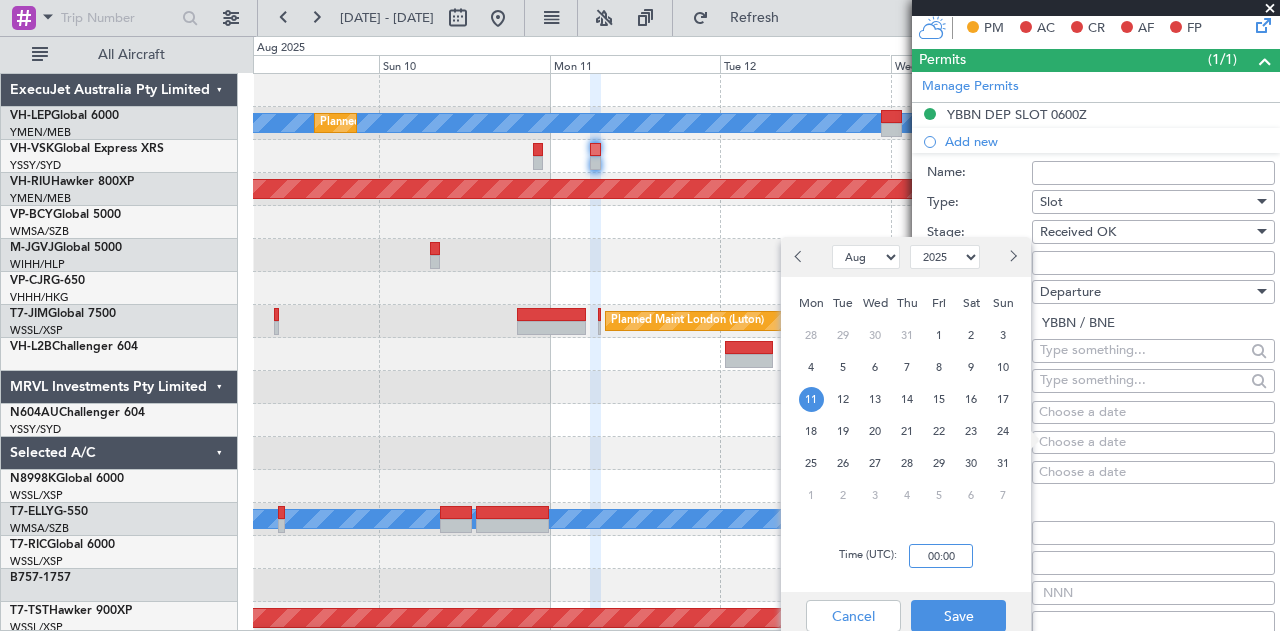 click on "00:00" at bounding box center (941, 556) 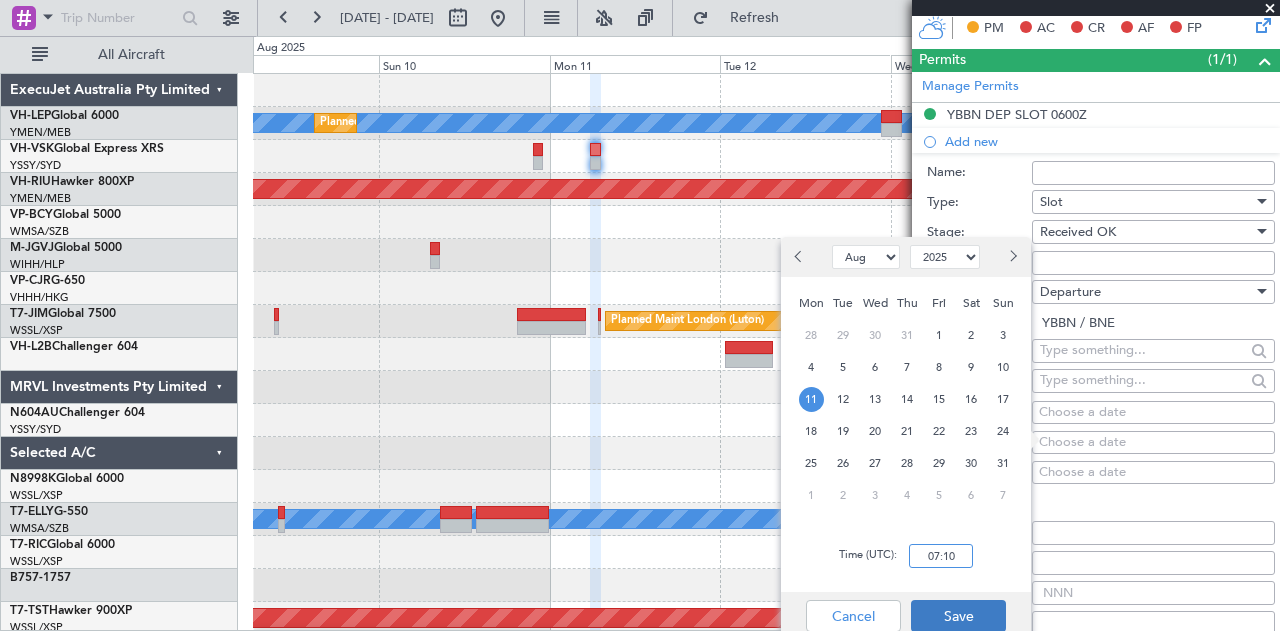 type on "07:10" 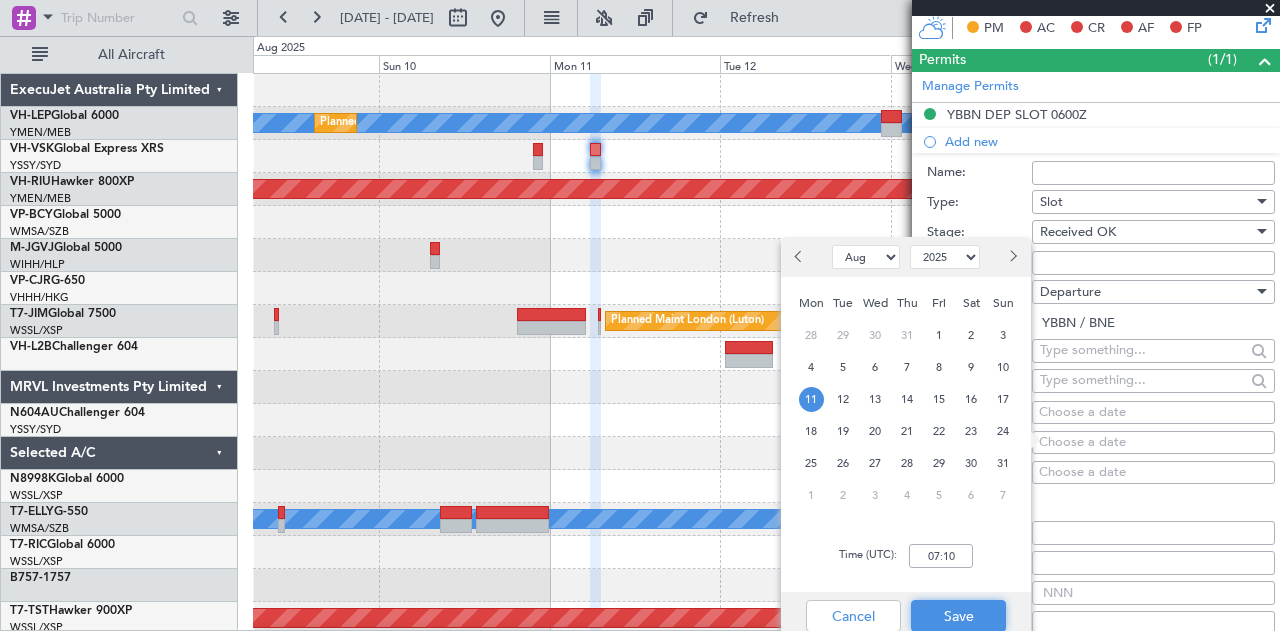 click on "Save" at bounding box center [958, 616] 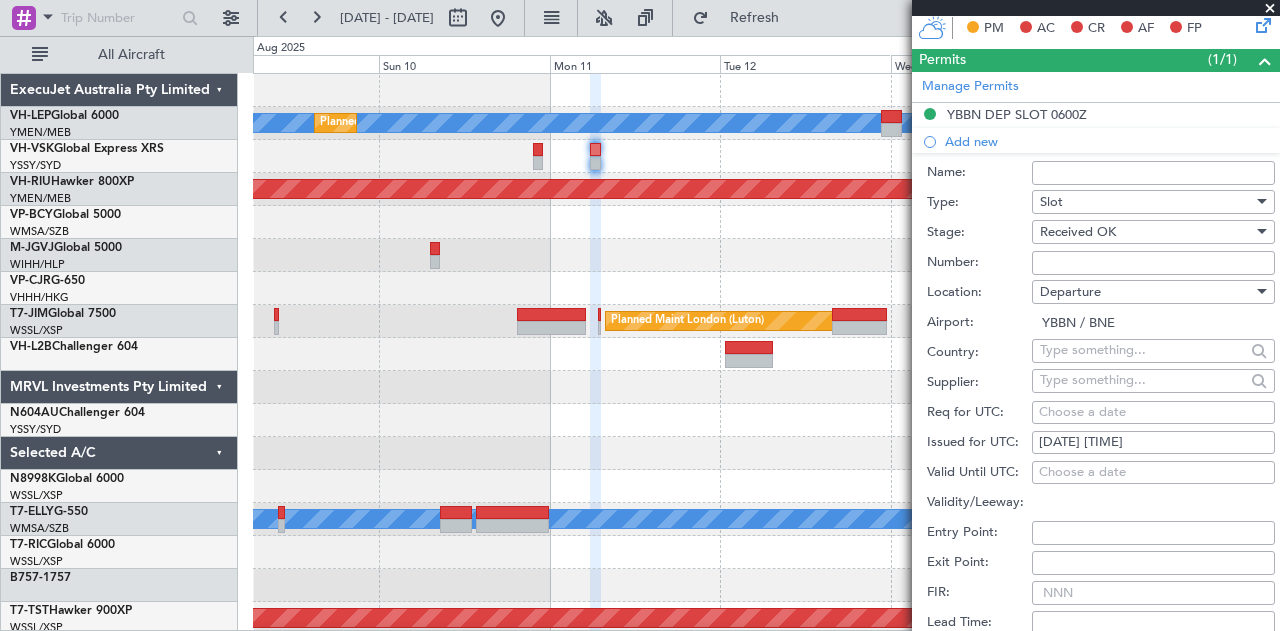 click on "Number:" at bounding box center [1153, 263] 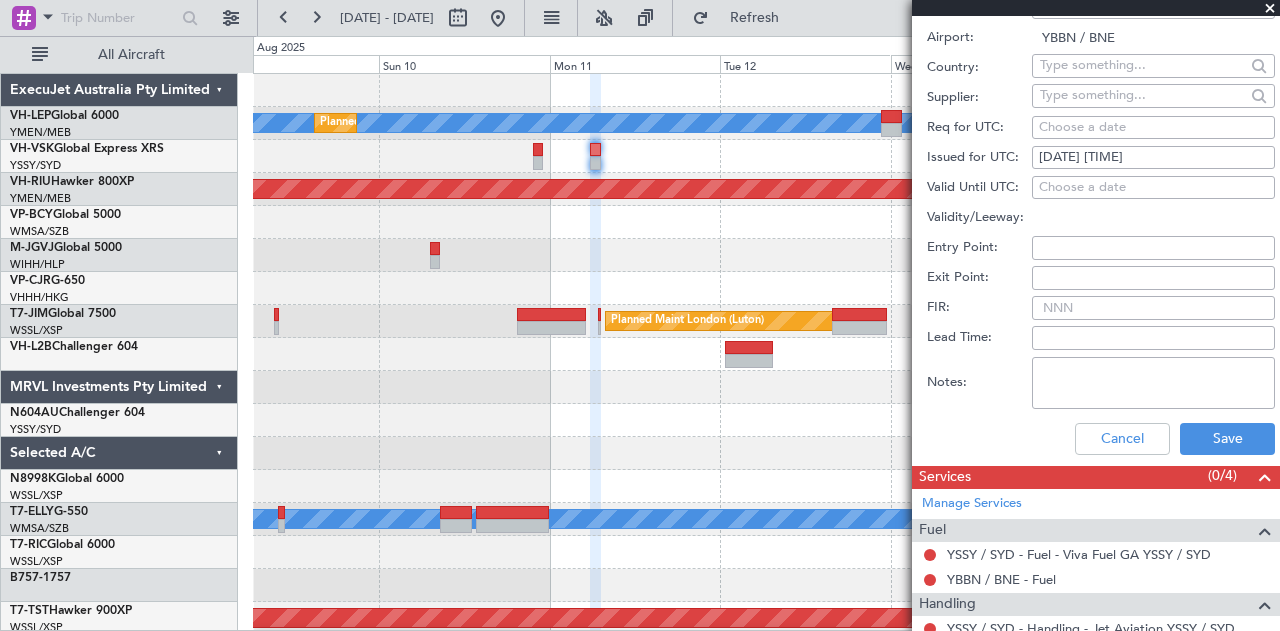 scroll, scrollTop: 800, scrollLeft: 0, axis: vertical 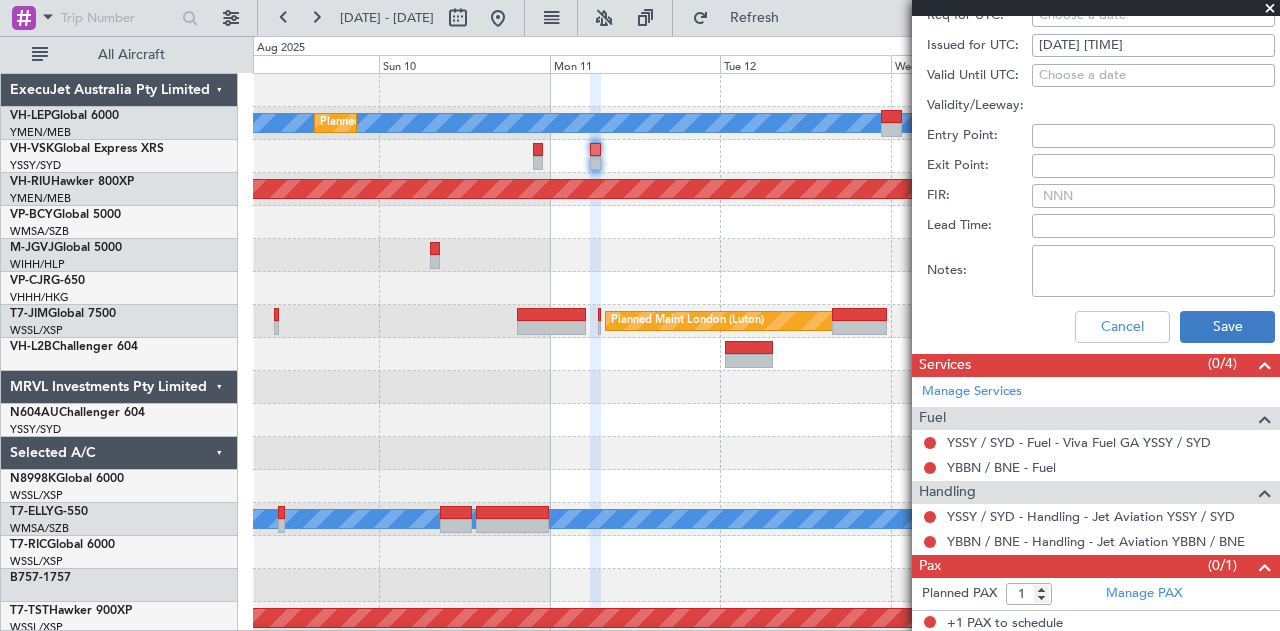type on "11/08 0710Z" 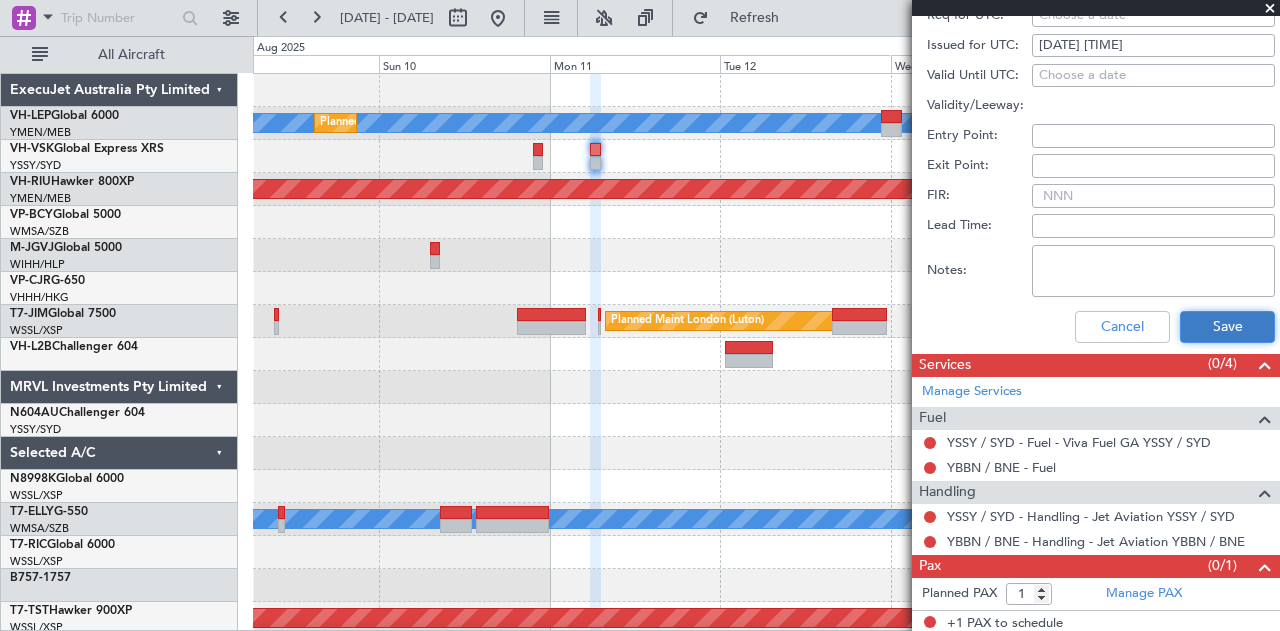 click on "Save" at bounding box center (1227, 327) 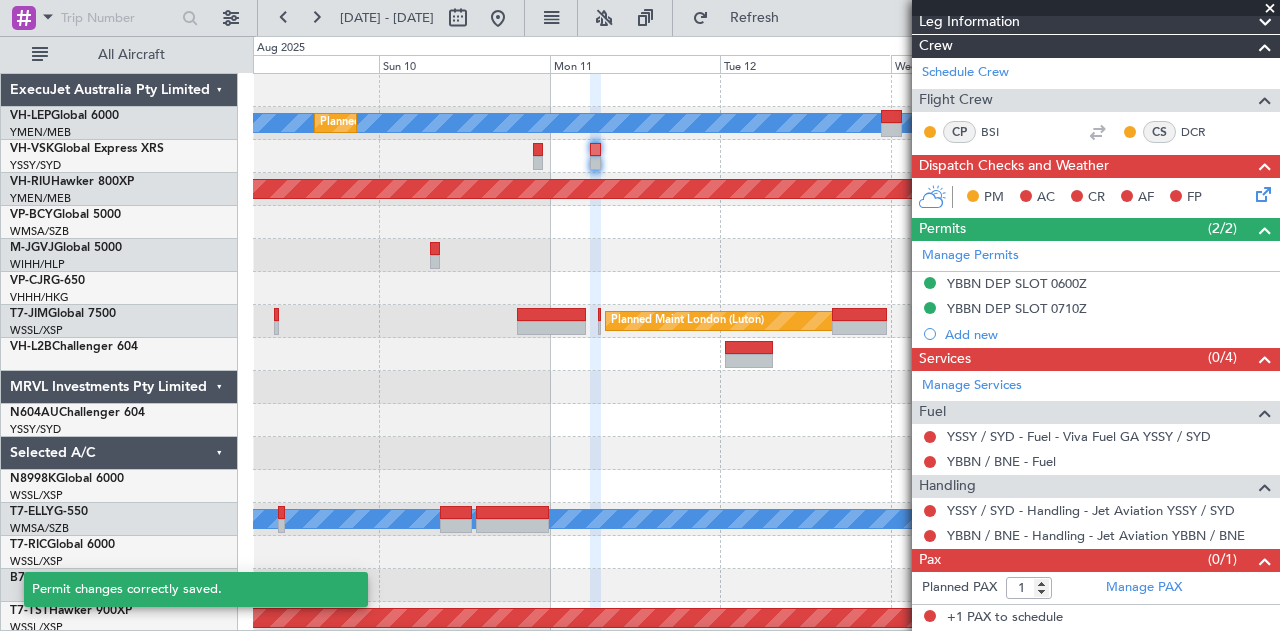 scroll, scrollTop: 228, scrollLeft: 0, axis: vertical 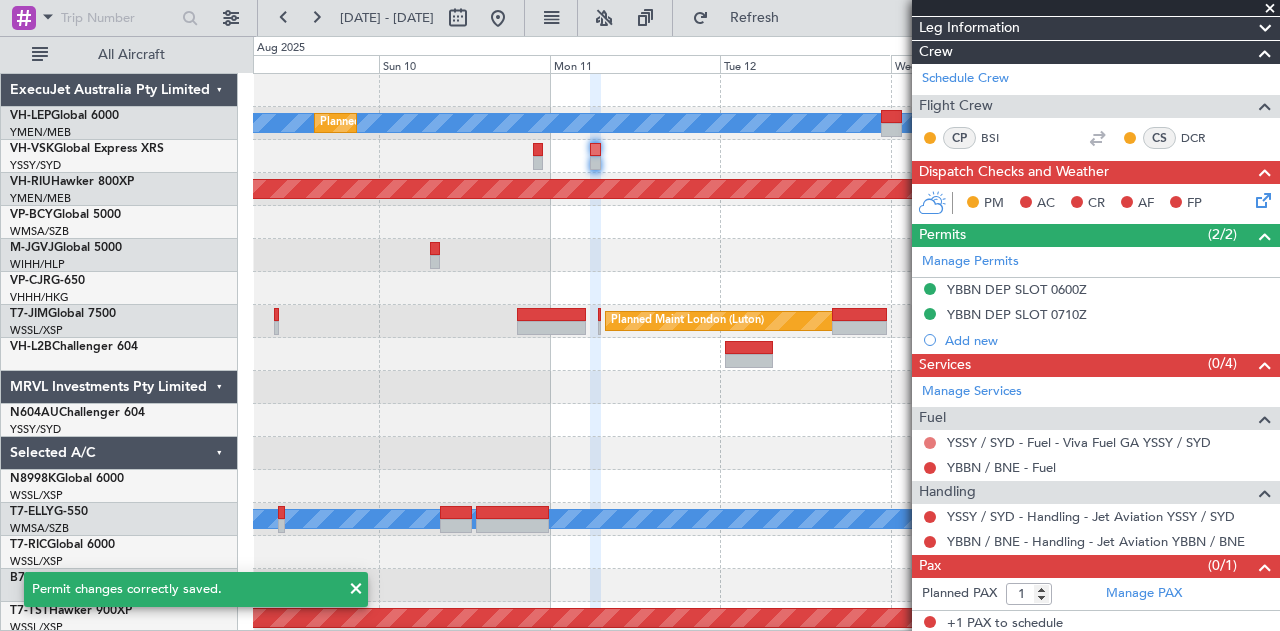click at bounding box center (930, 443) 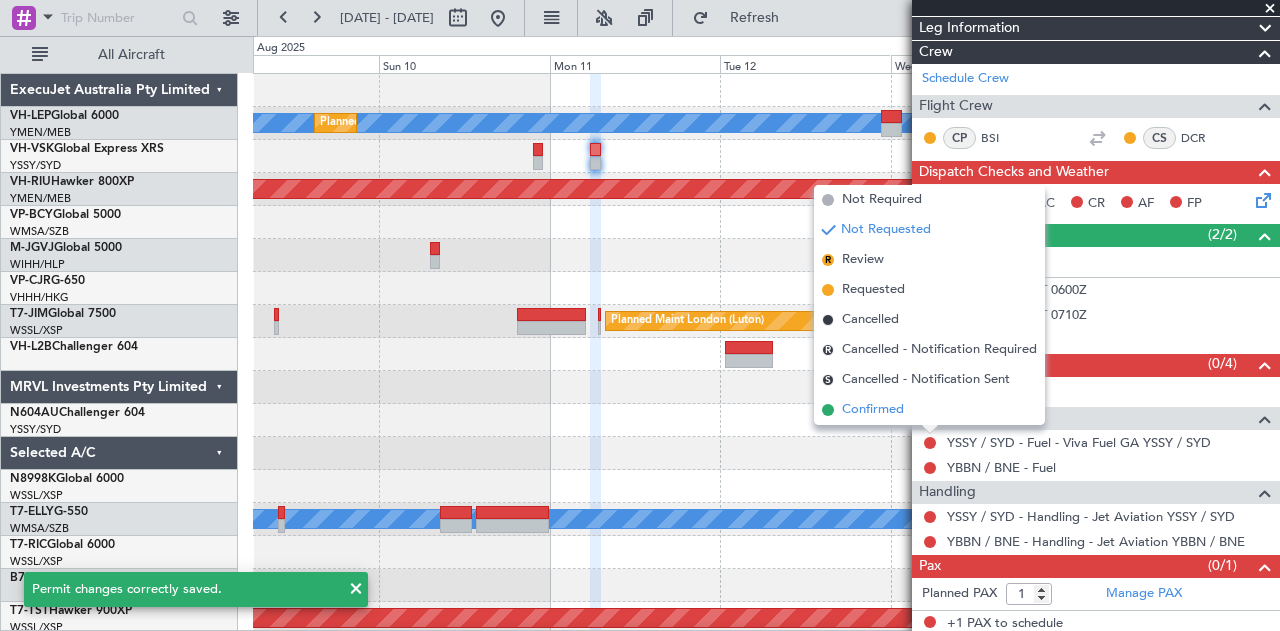 click on "Confirmed" at bounding box center (873, 410) 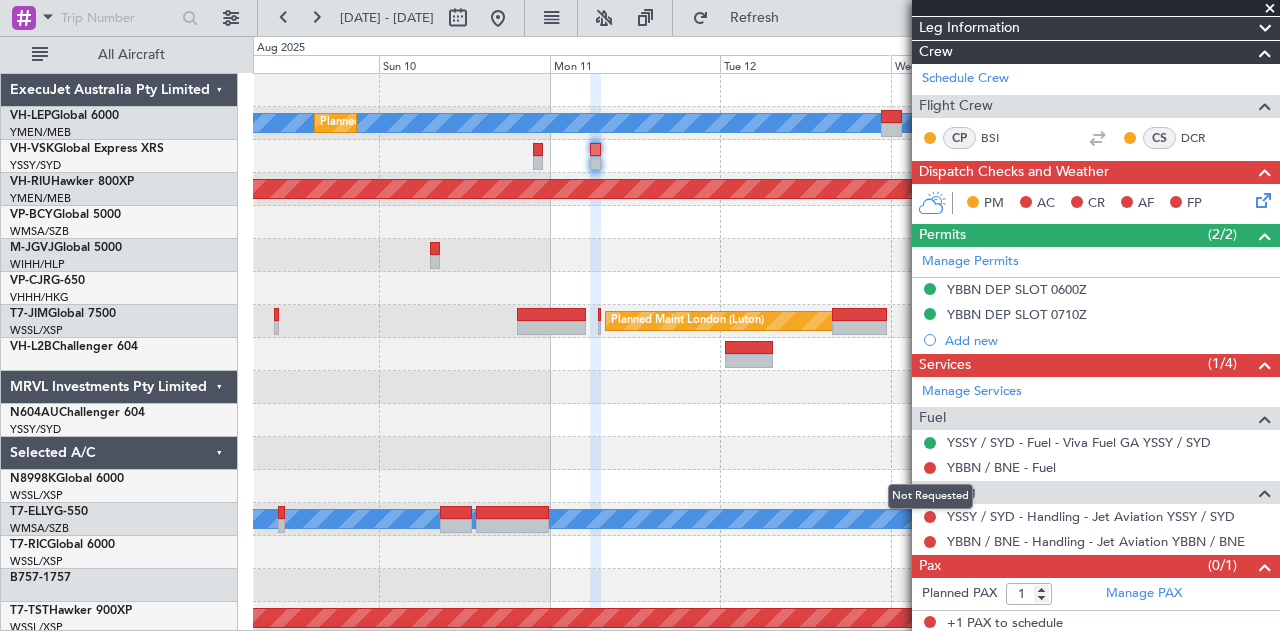click on "Not Requested" at bounding box center [930, 496] 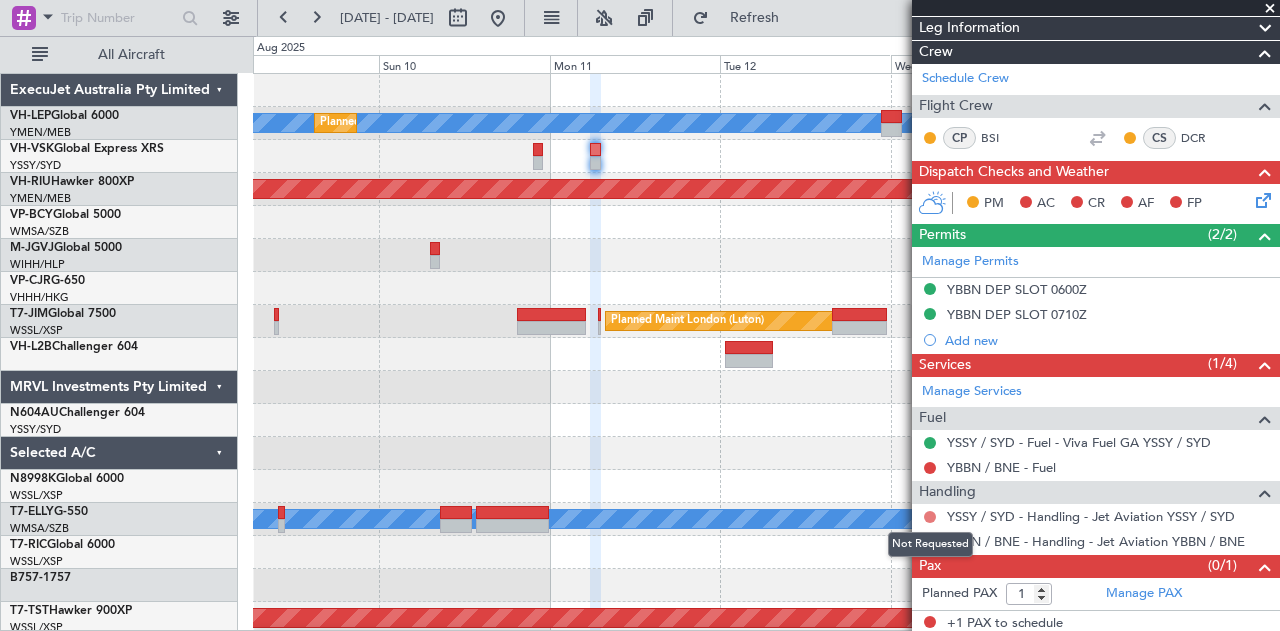 click at bounding box center [930, 517] 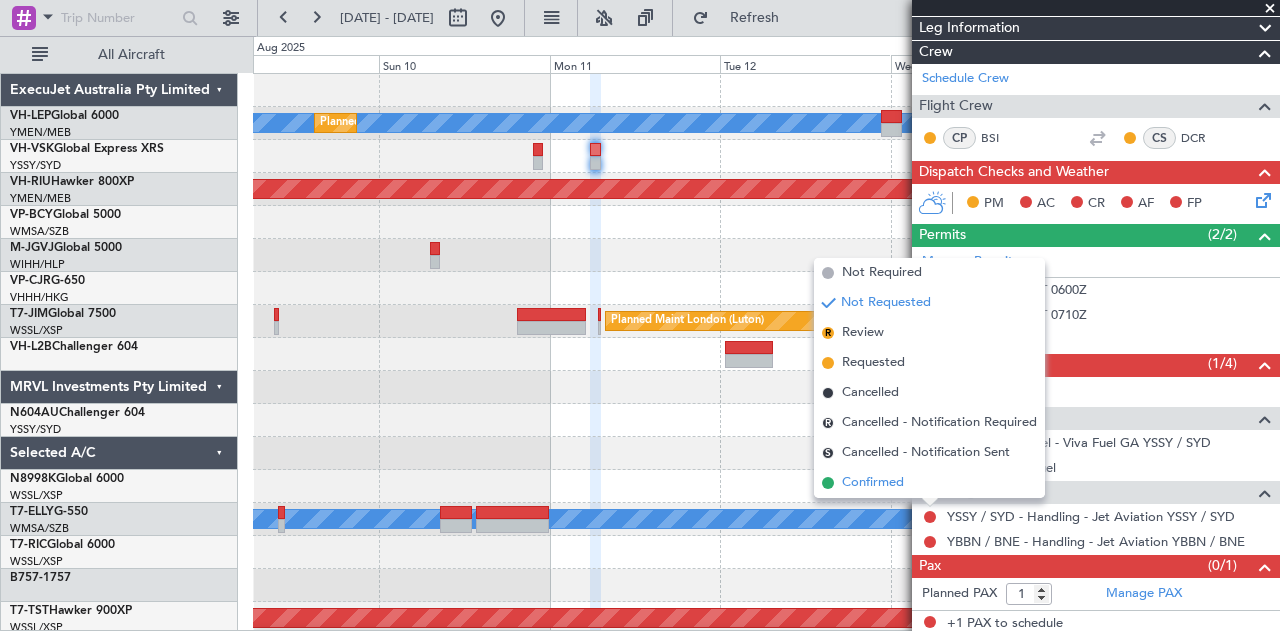 click on "Confirmed" at bounding box center (873, 483) 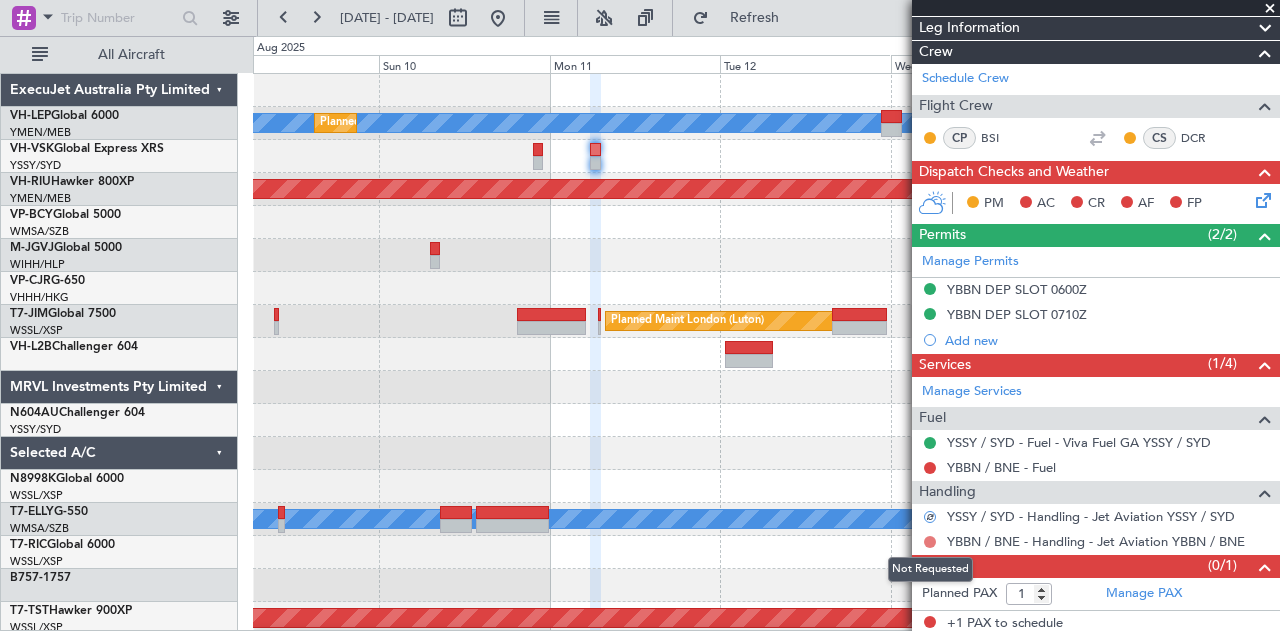 click at bounding box center [930, 542] 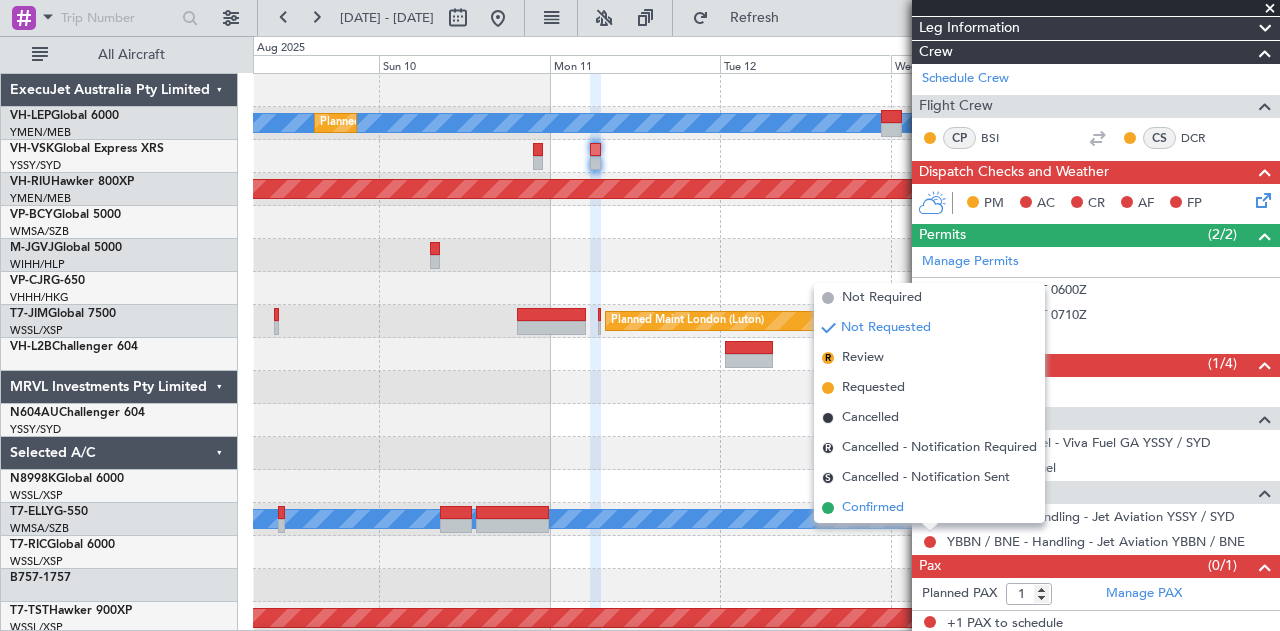 click on "Confirmed" at bounding box center [873, 508] 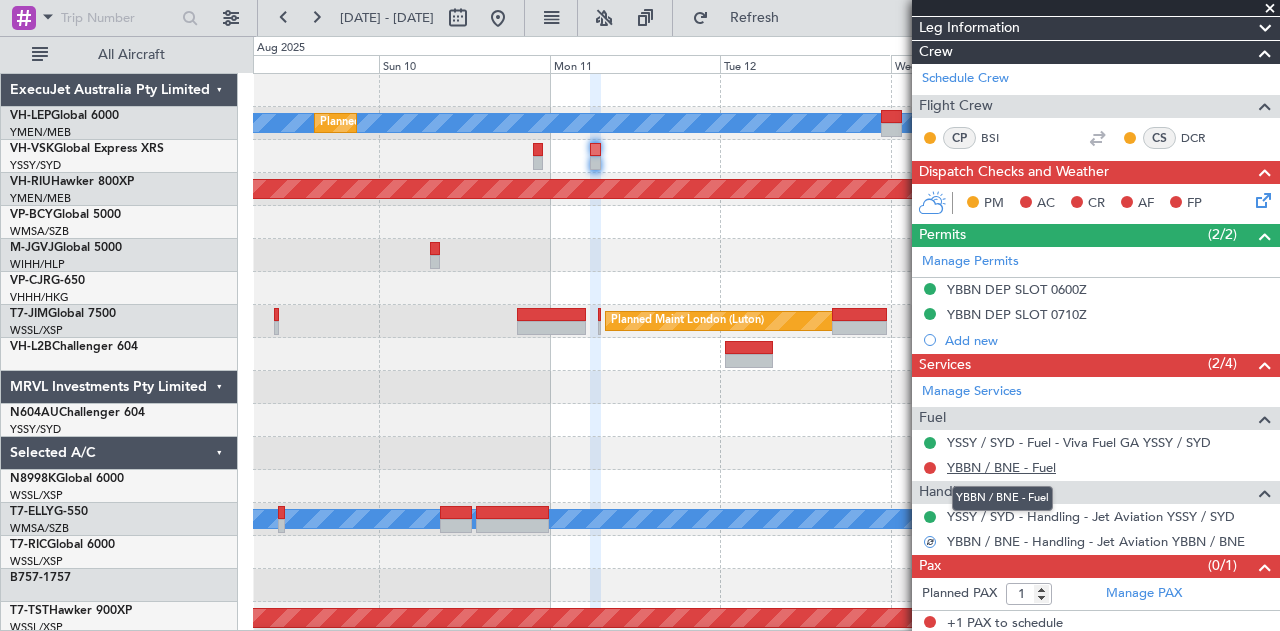 click on "YBBN / BNE - Fuel" at bounding box center [1001, 467] 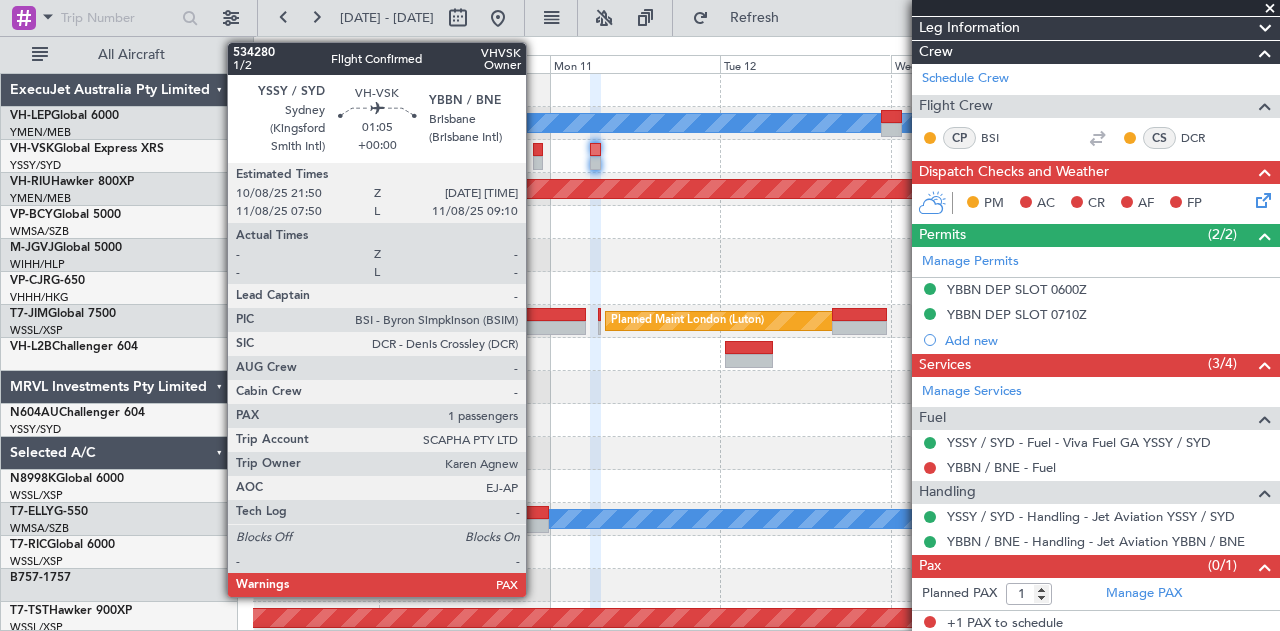 click 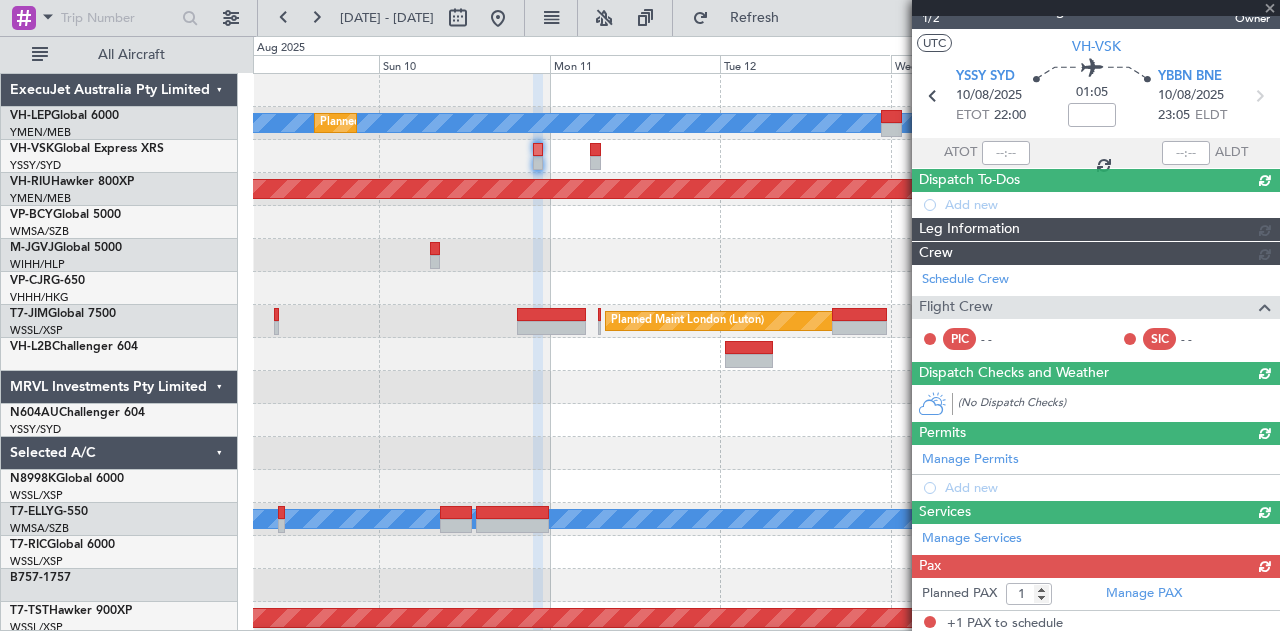scroll, scrollTop: 253, scrollLeft: 0, axis: vertical 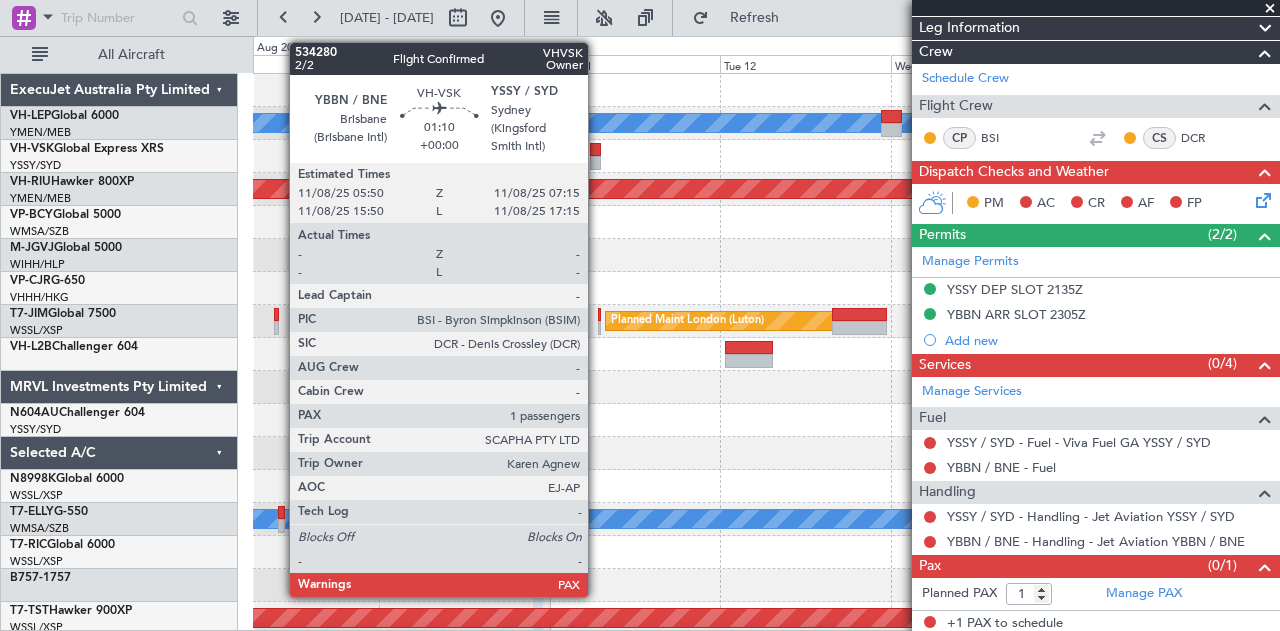 click 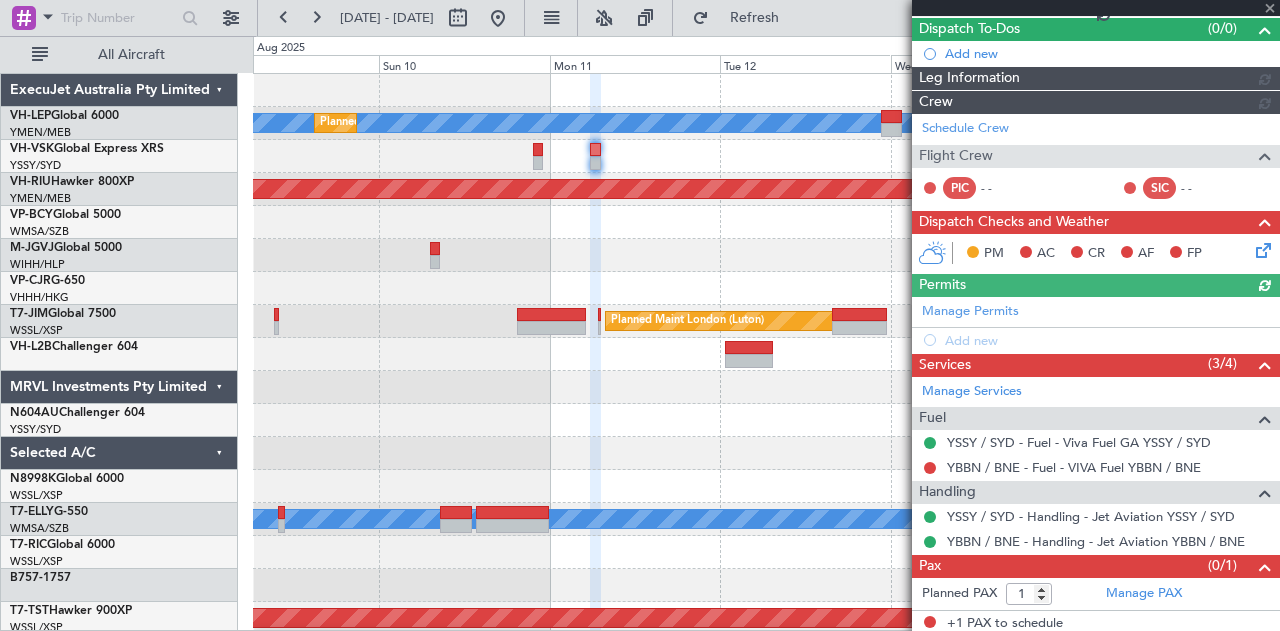 scroll, scrollTop: 228, scrollLeft: 0, axis: vertical 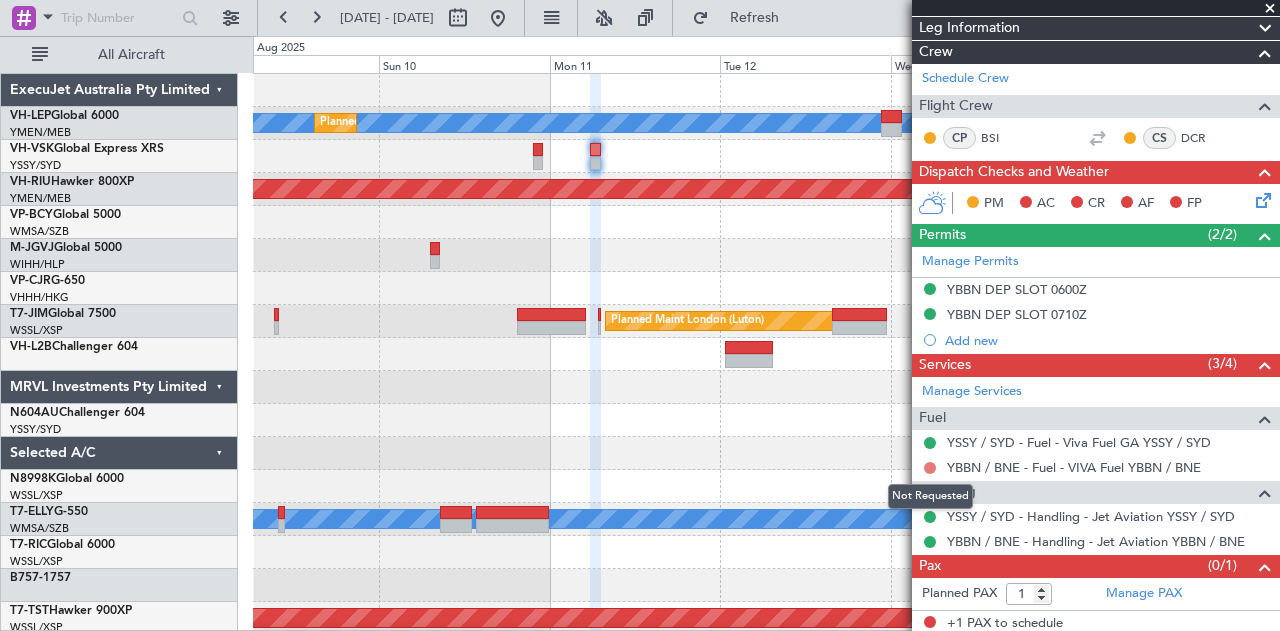 click at bounding box center [930, 468] 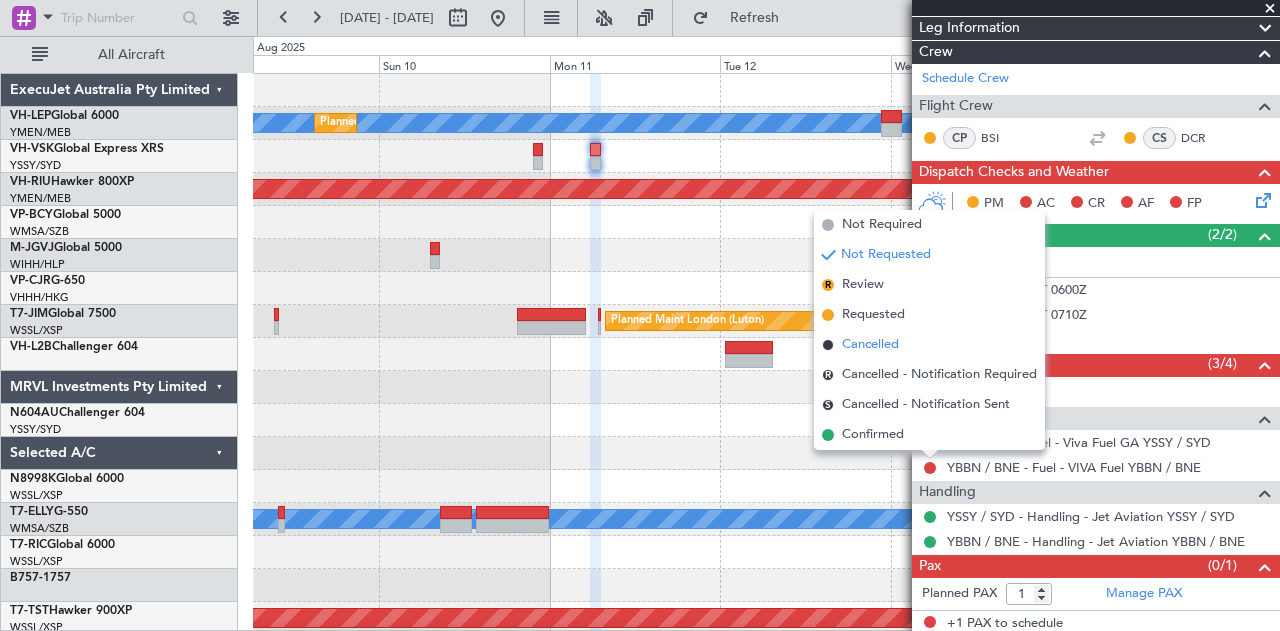 click on "Cancelled" at bounding box center [870, 345] 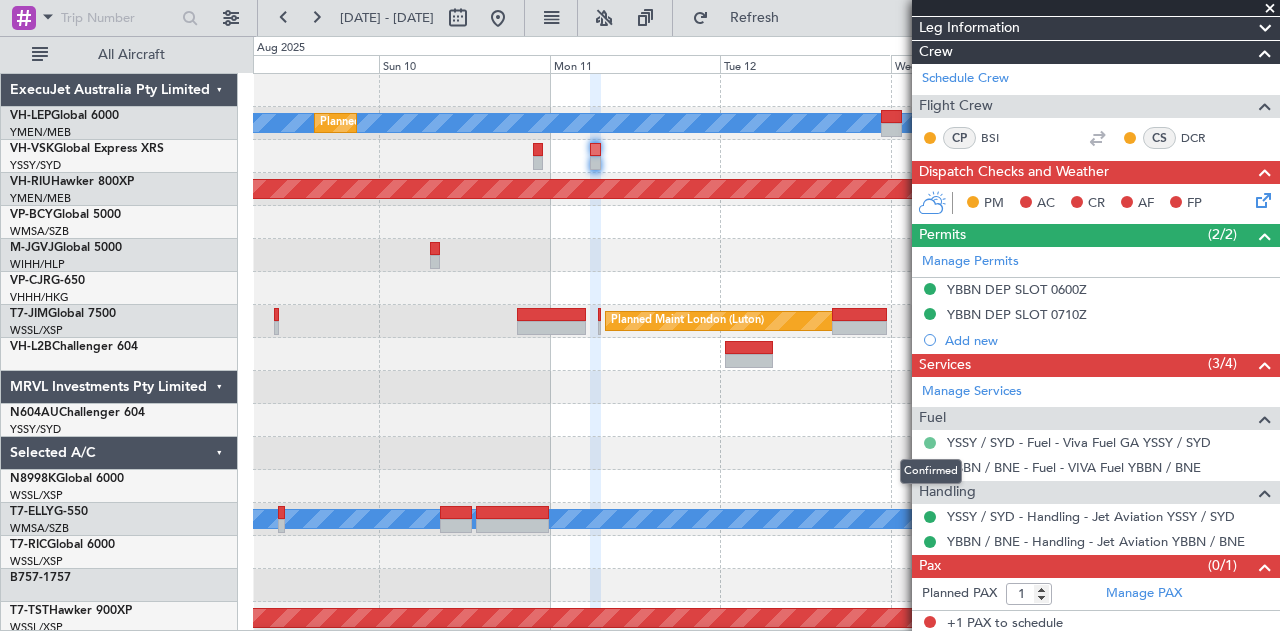 click at bounding box center [930, 443] 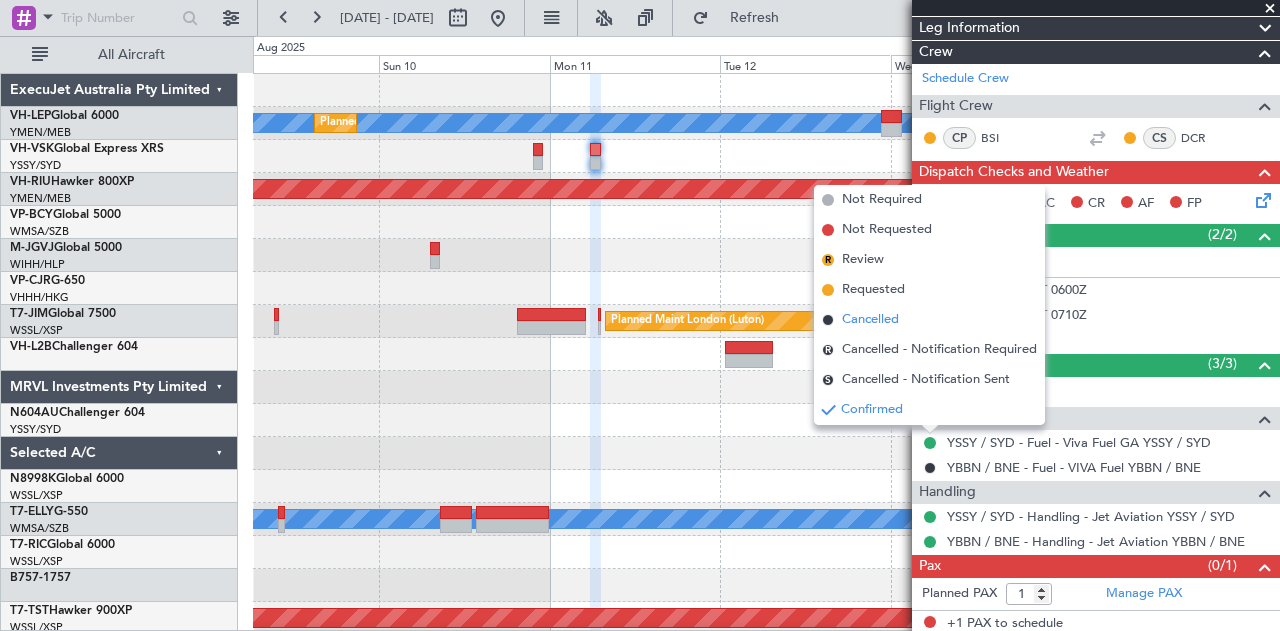 click on "Cancelled" at bounding box center (870, 320) 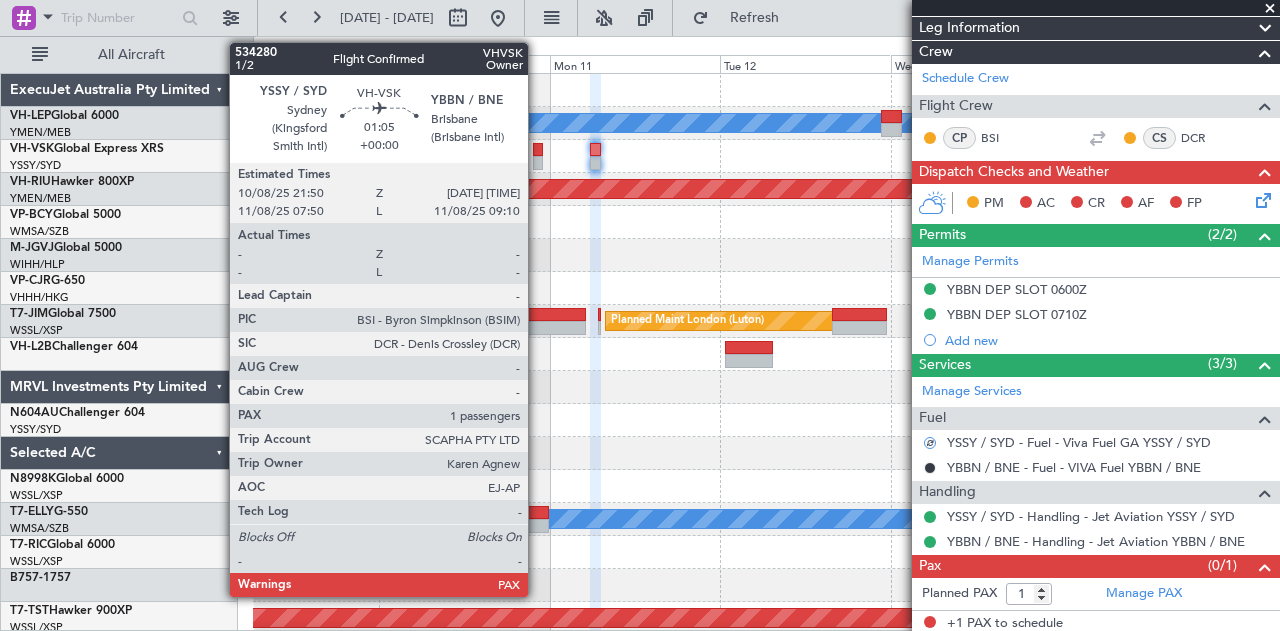 click 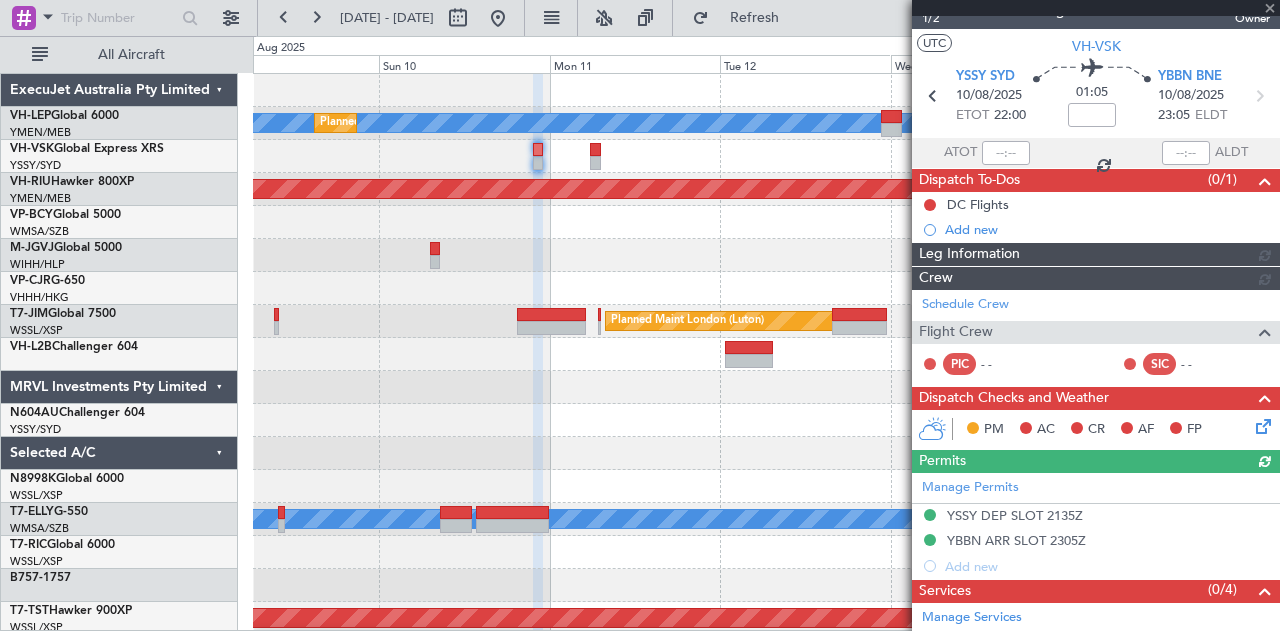 scroll, scrollTop: 253, scrollLeft: 0, axis: vertical 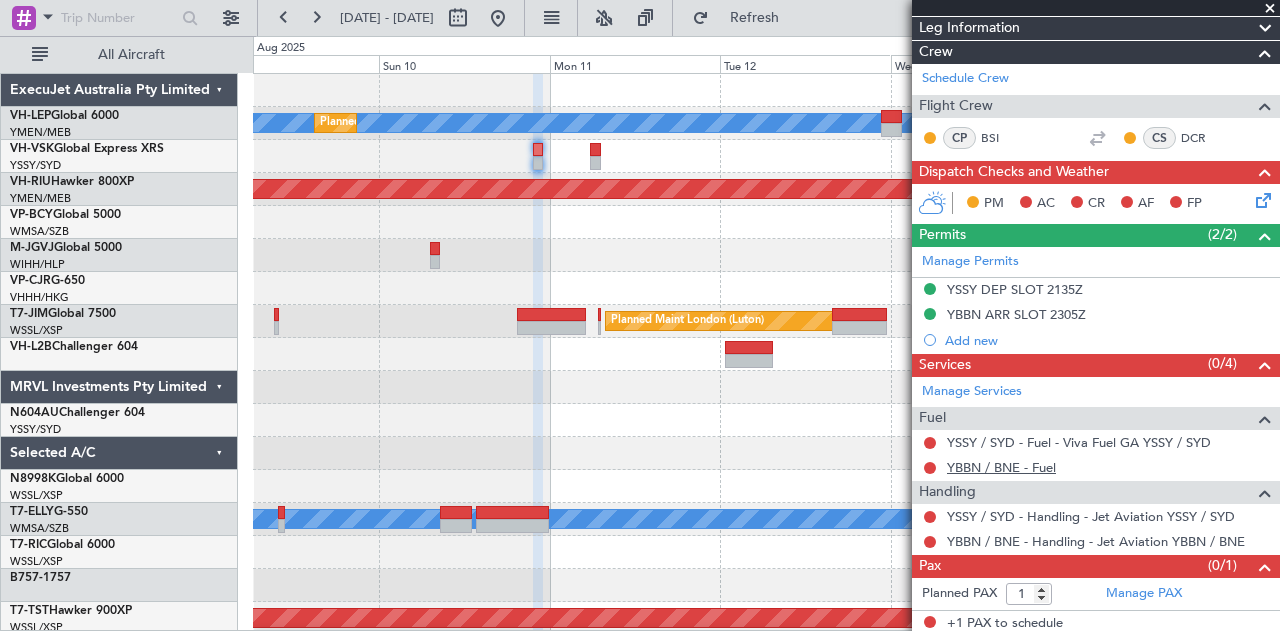 click on "YBBN / BNE - Fuel" at bounding box center (1001, 467) 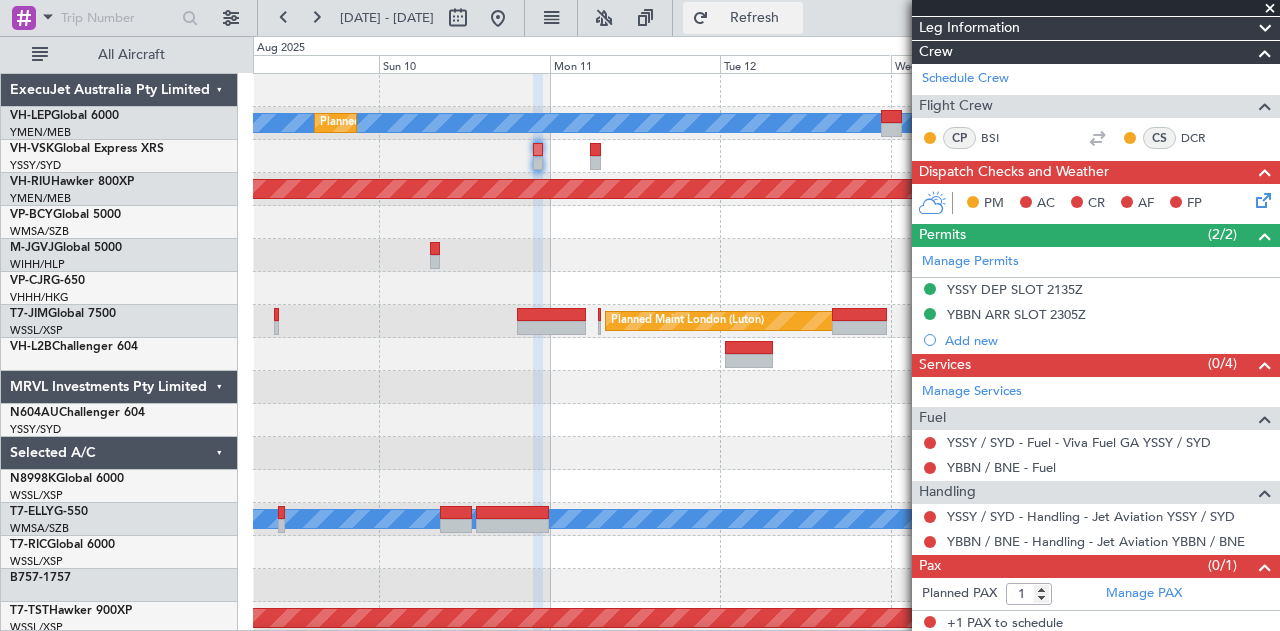 click on "Refresh" 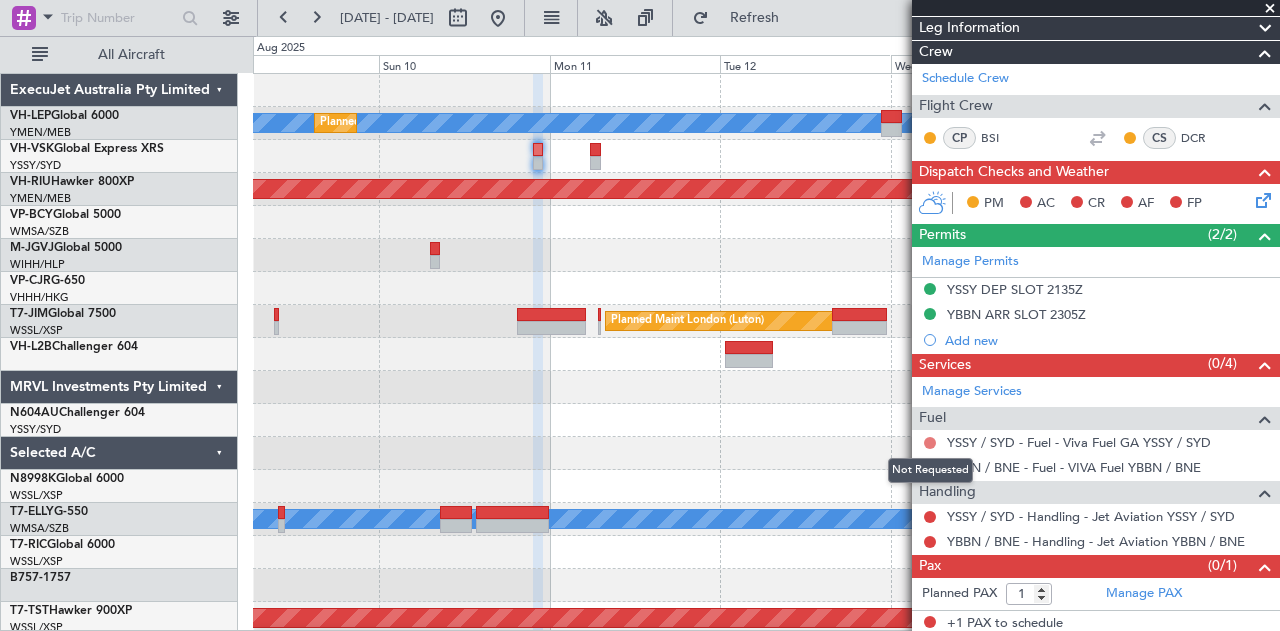 click at bounding box center [930, 443] 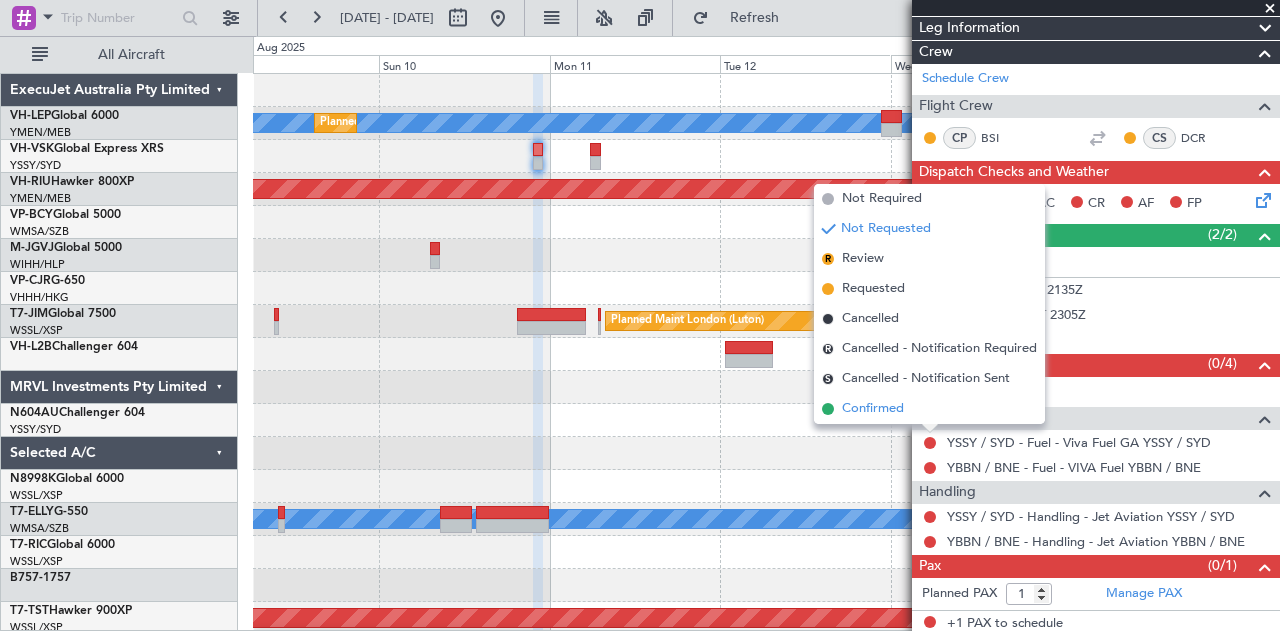 click on "Confirmed" at bounding box center [873, 409] 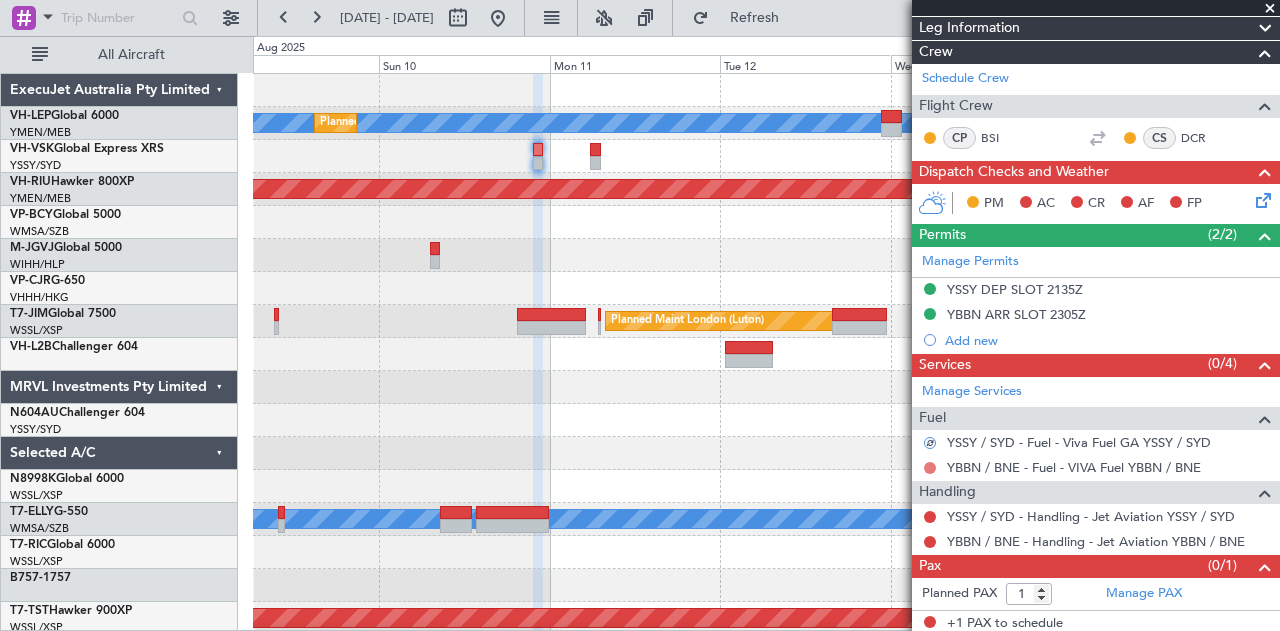 click at bounding box center [930, 468] 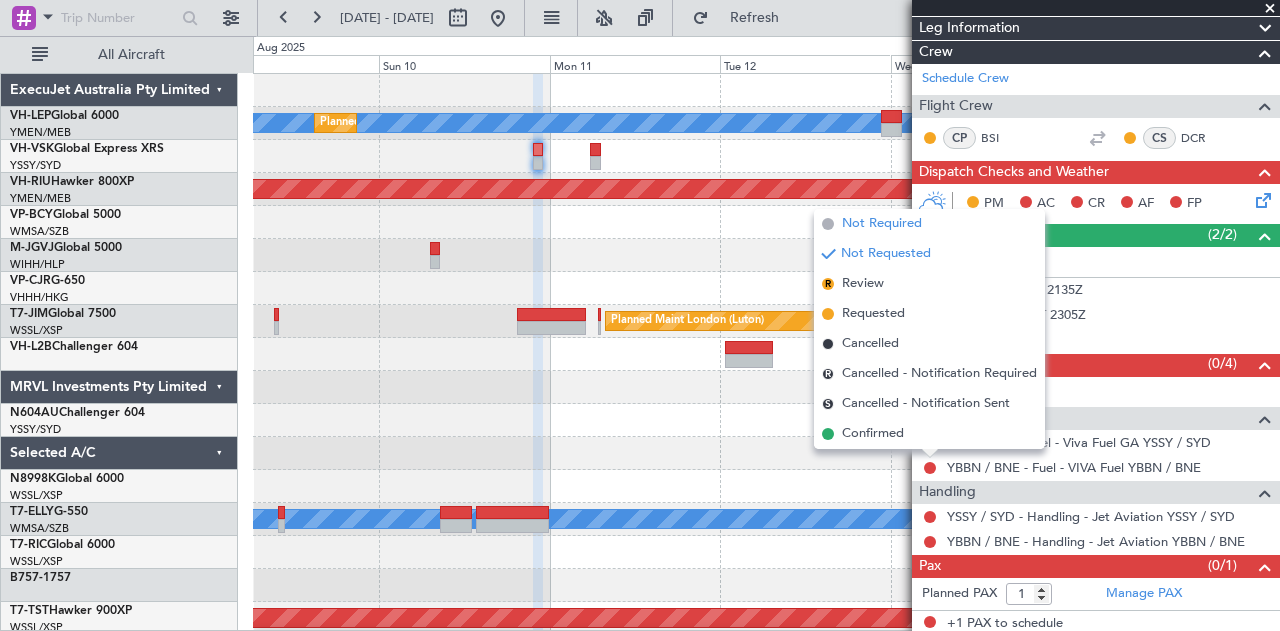 click on "Not Required" at bounding box center (882, 224) 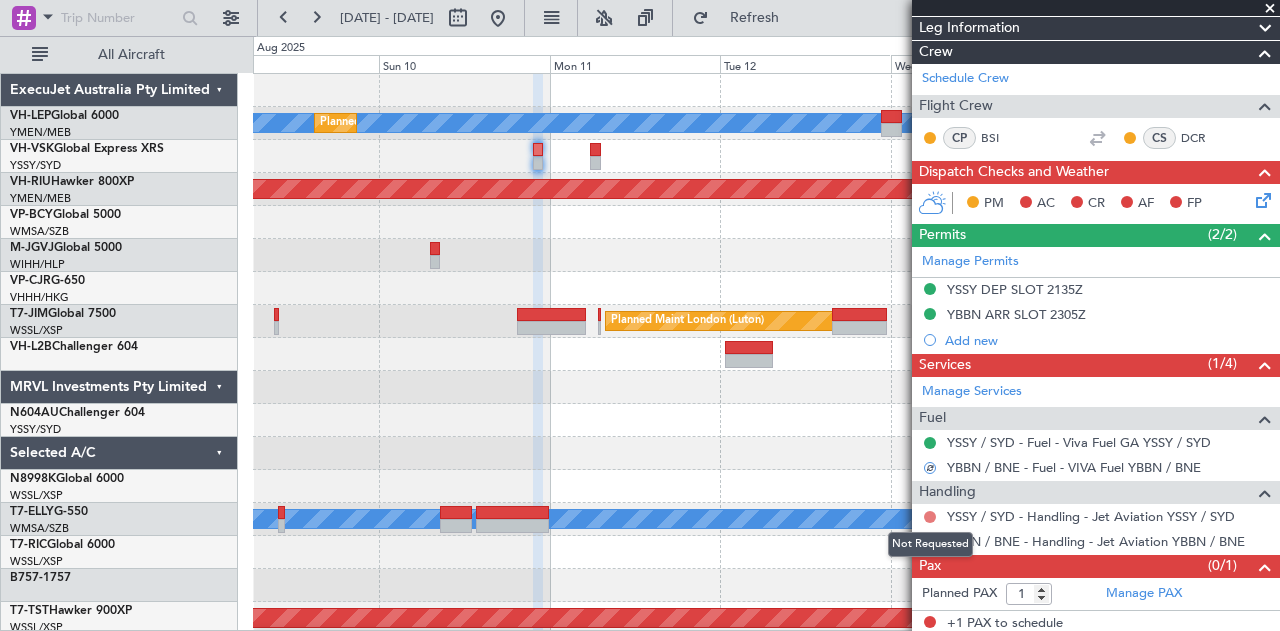click at bounding box center [930, 517] 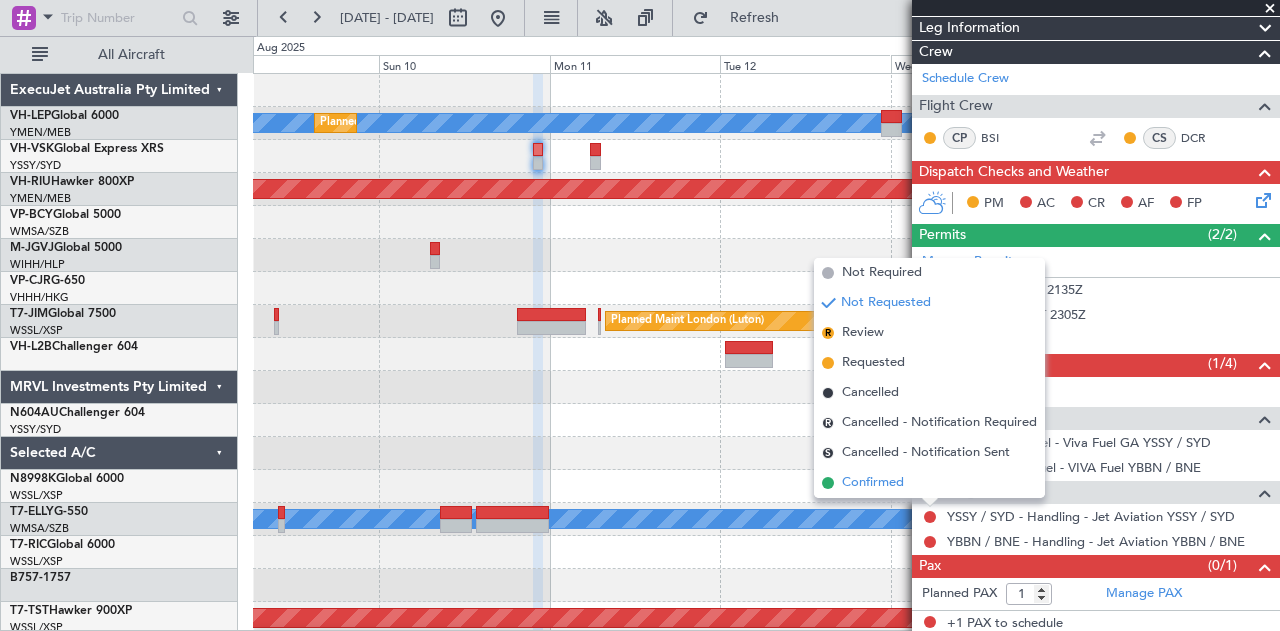 click on "Confirmed" at bounding box center (873, 483) 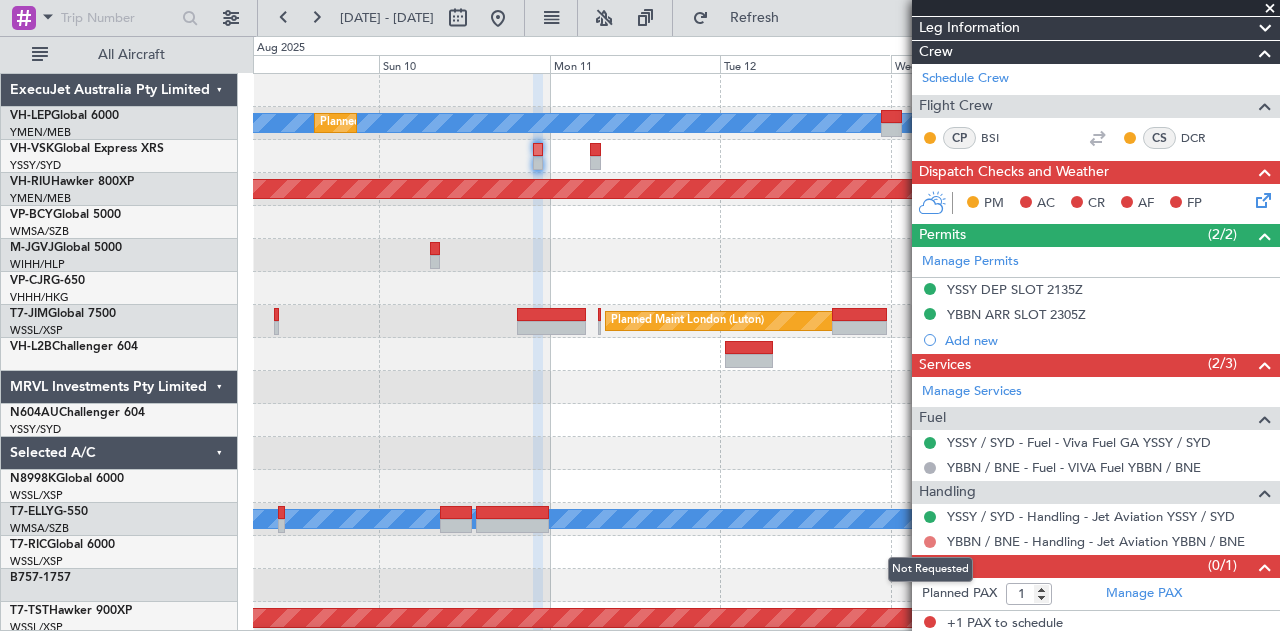 click at bounding box center [930, 542] 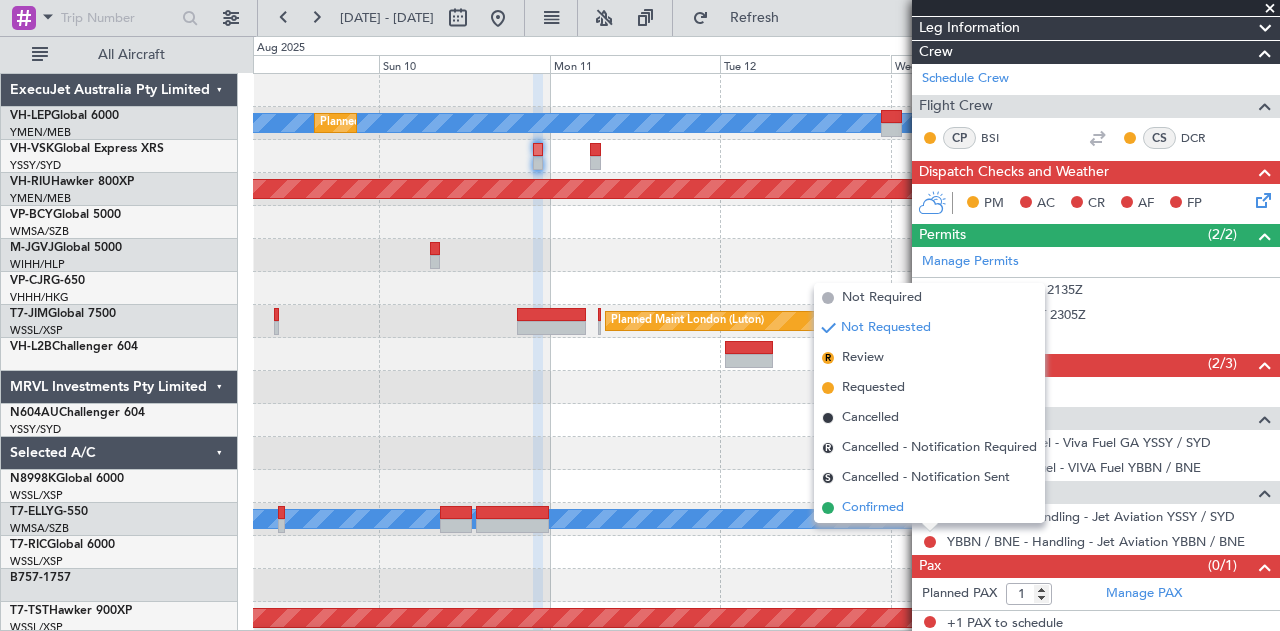 click on "Confirmed" at bounding box center (929, 508) 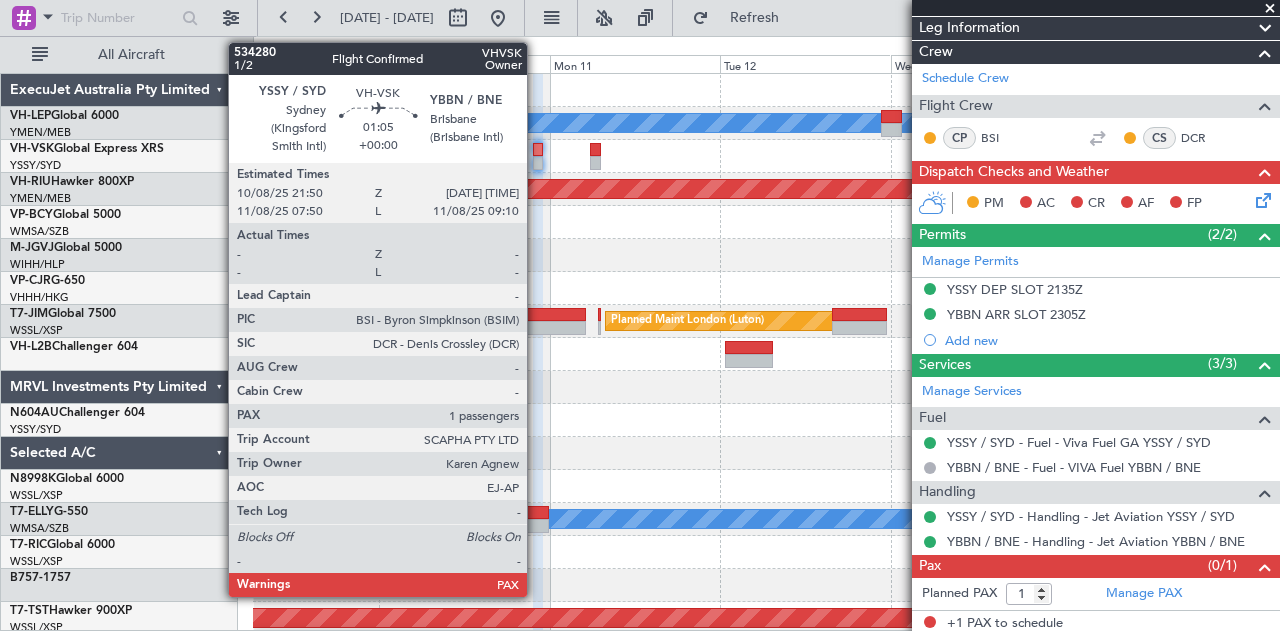 click 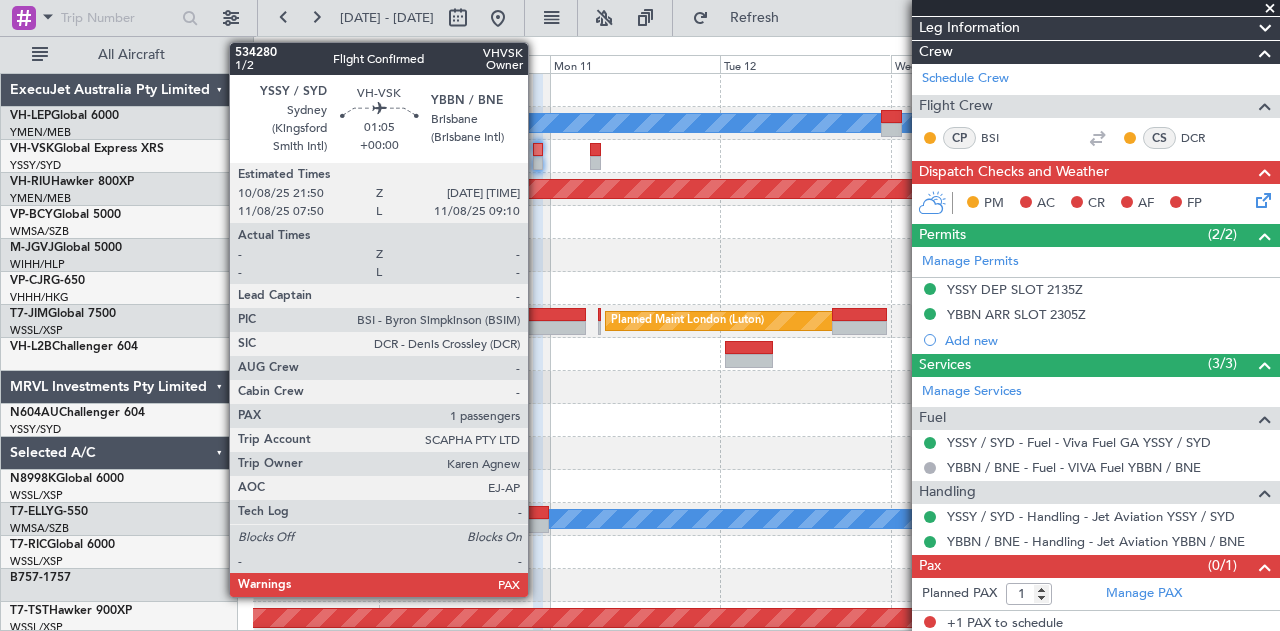 click 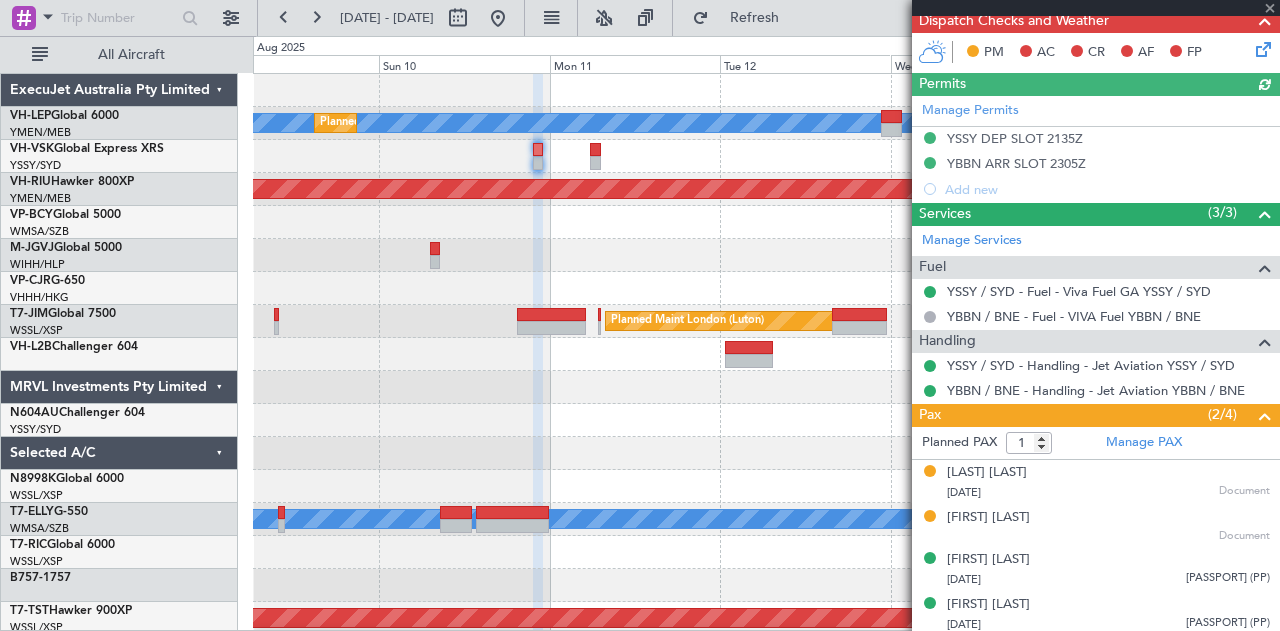 scroll, scrollTop: 404, scrollLeft: 0, axis: vertical 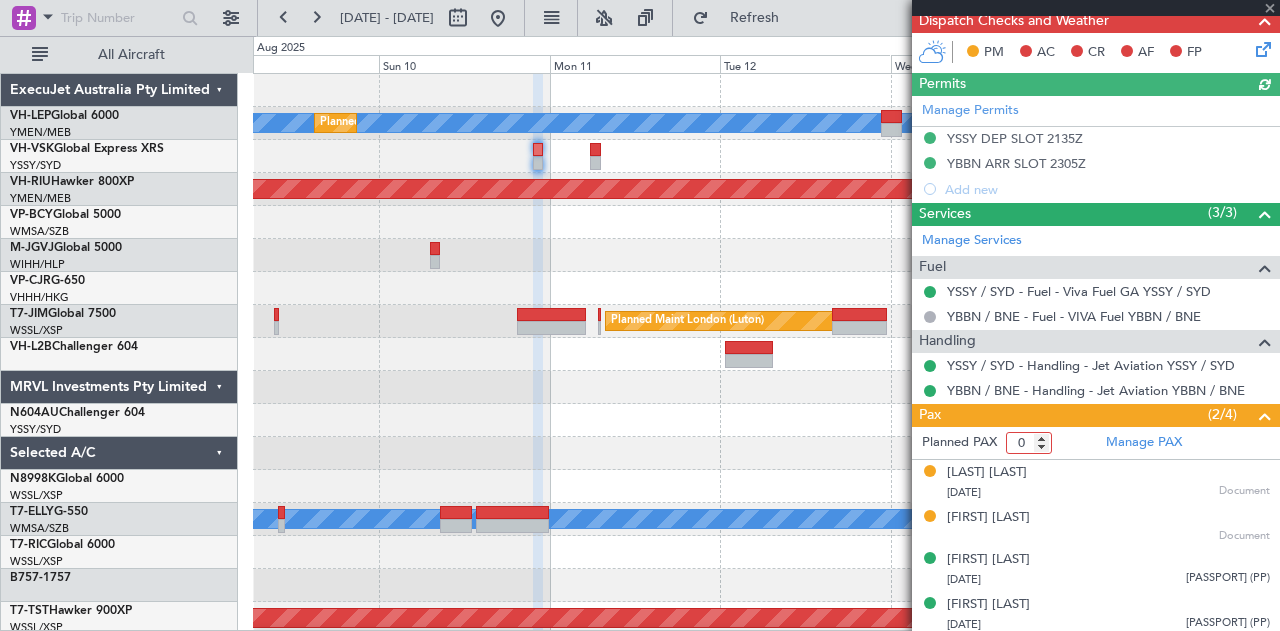 type on "0" 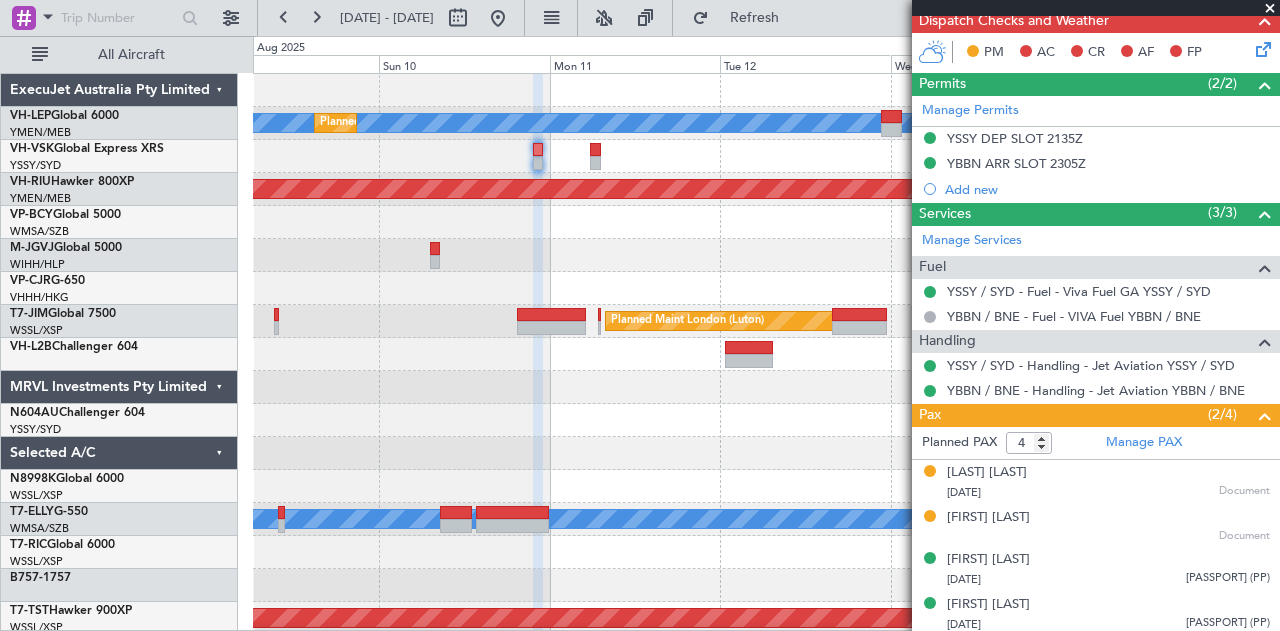 click 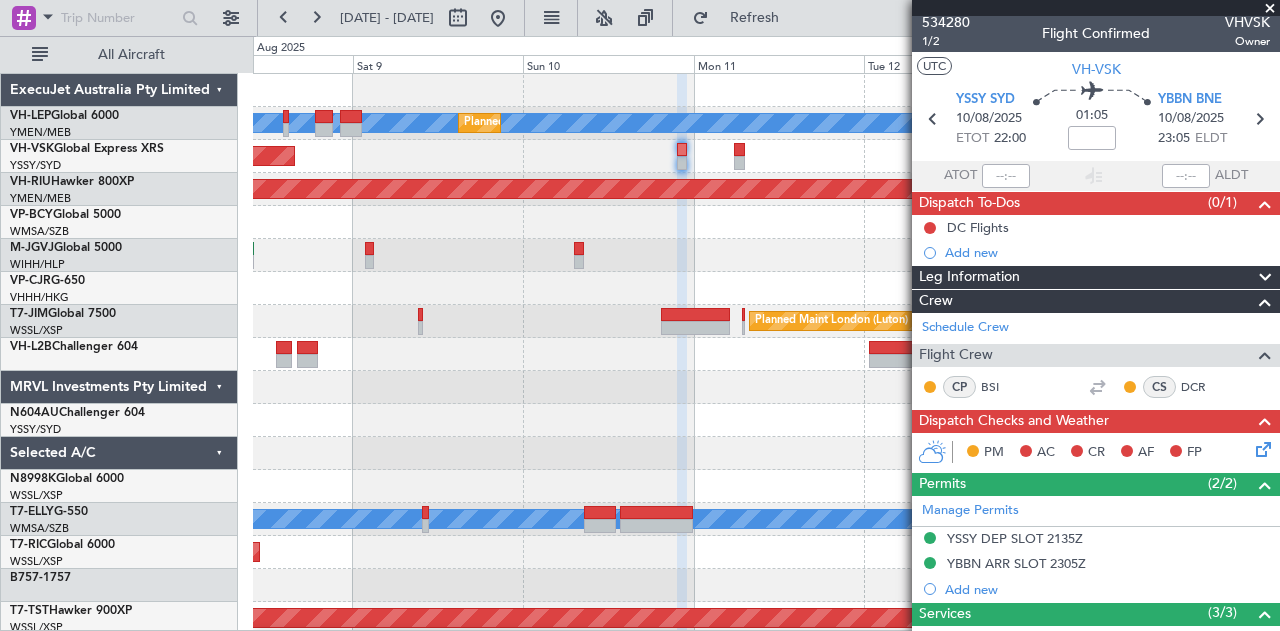 scroll, scrollTop: 0, scrollLeft: 0, axis: both 